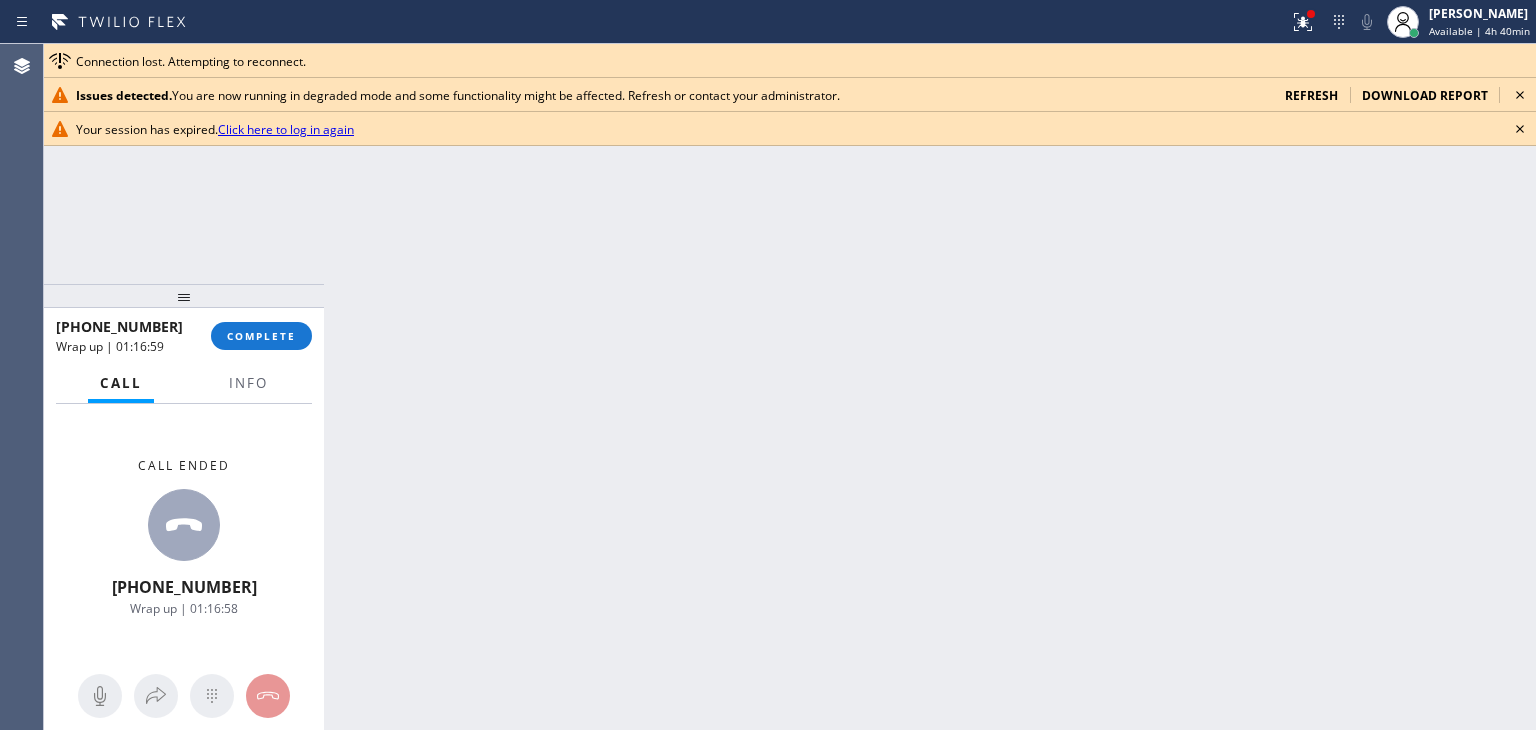 scroll, scrollTop: 0, scrollLeft: 0, axis: both 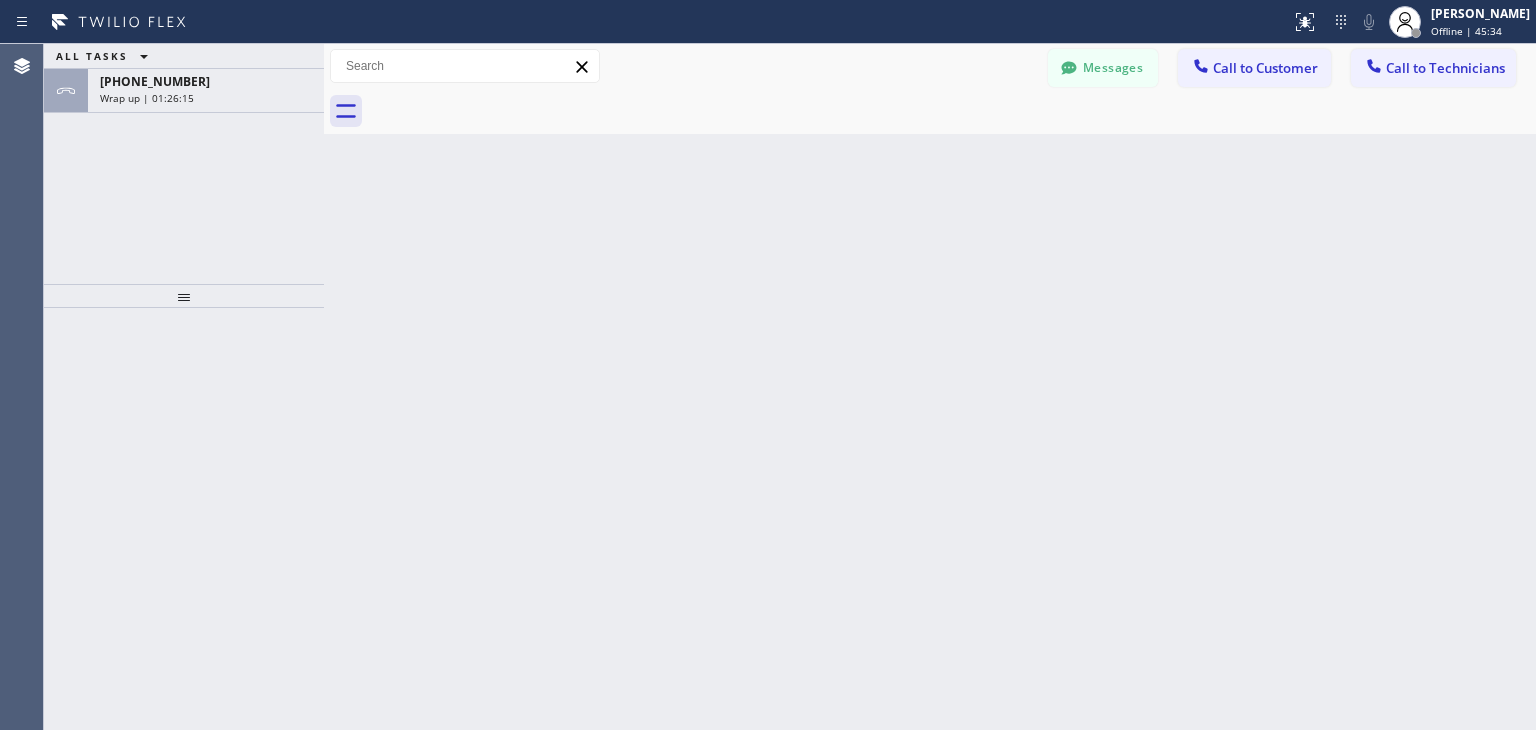 click on "ALL TASKS ALL TASKS ACTIVE TASKS TASKS IN WRAP UP" at bounding box center (184, 56) 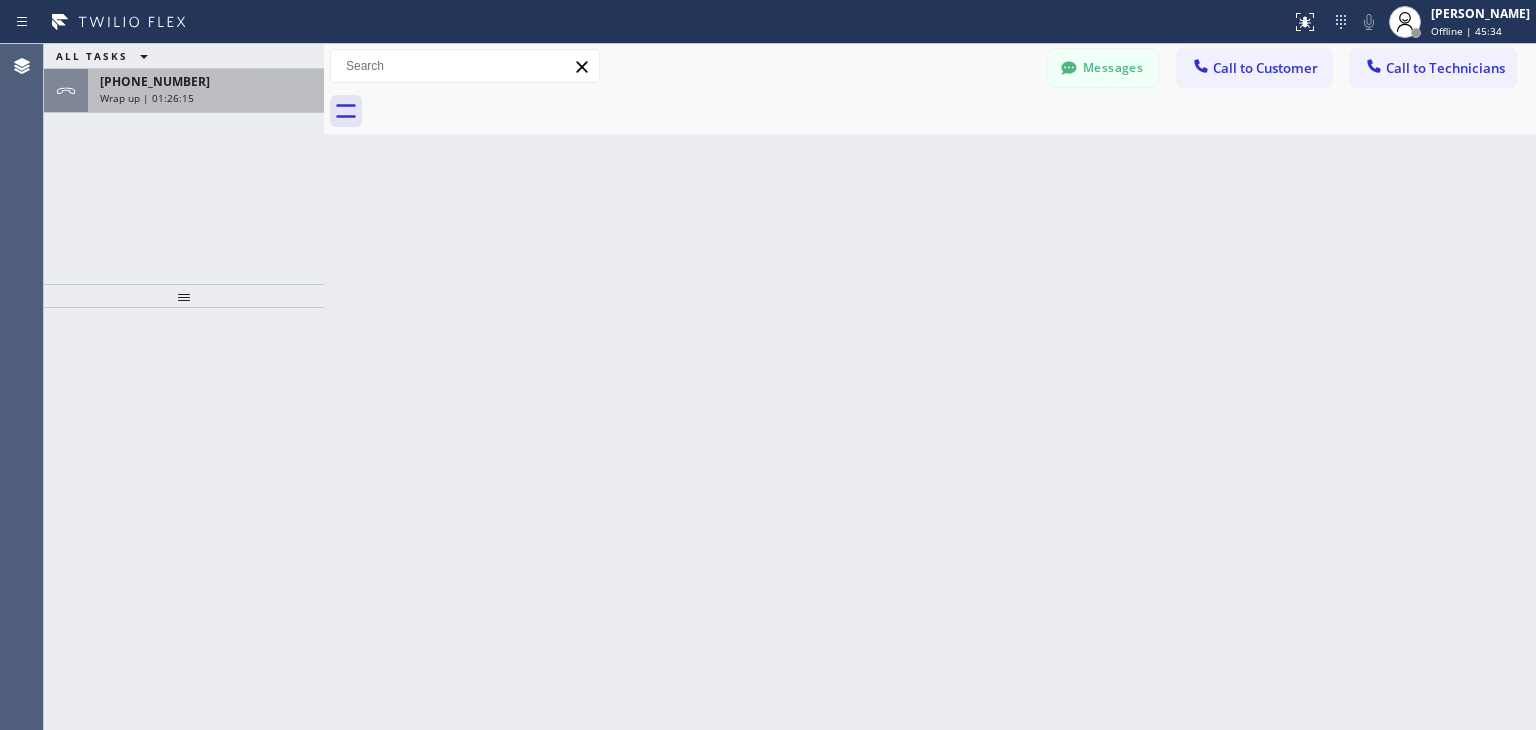 click on "Wrap up | 01:26:15" at bounding box center [147, 98] 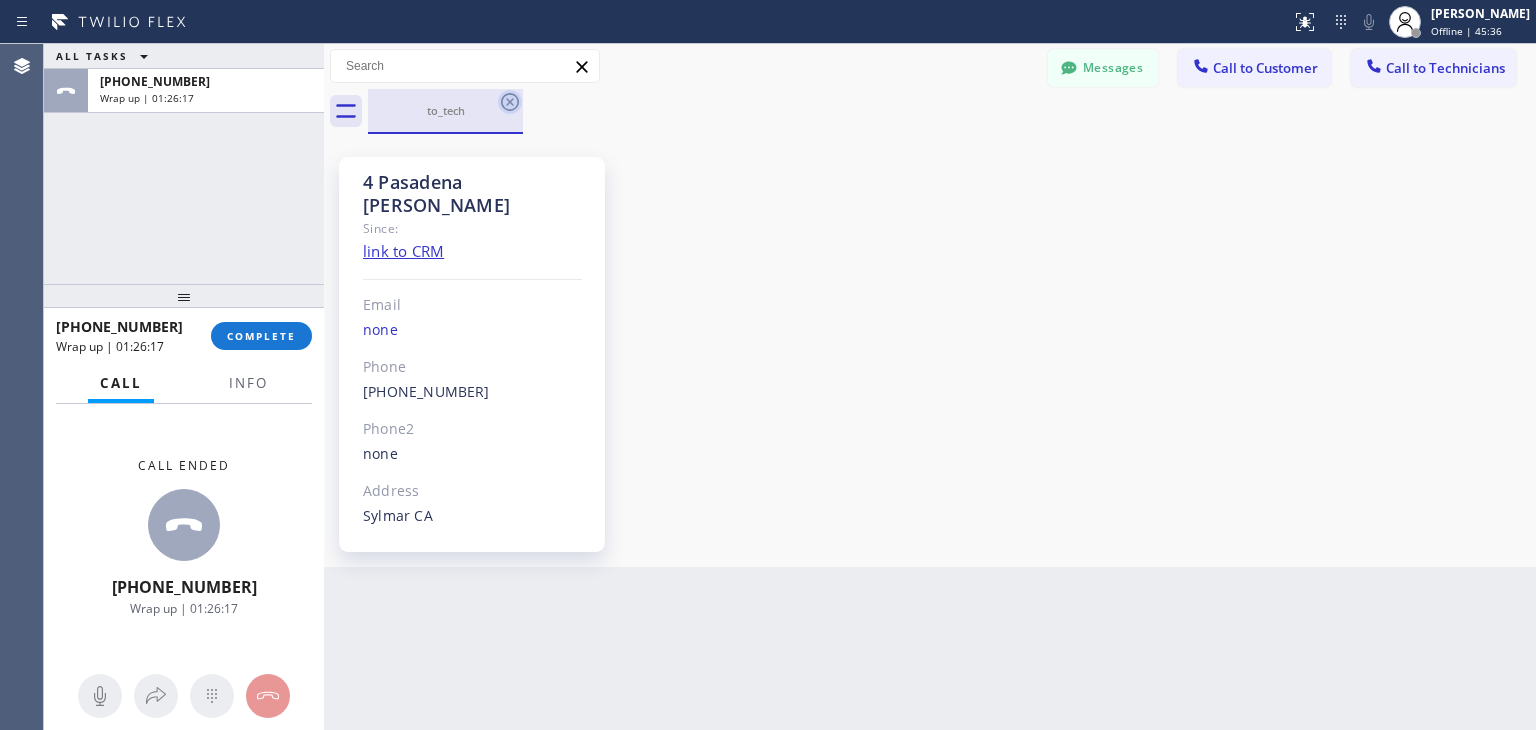 click 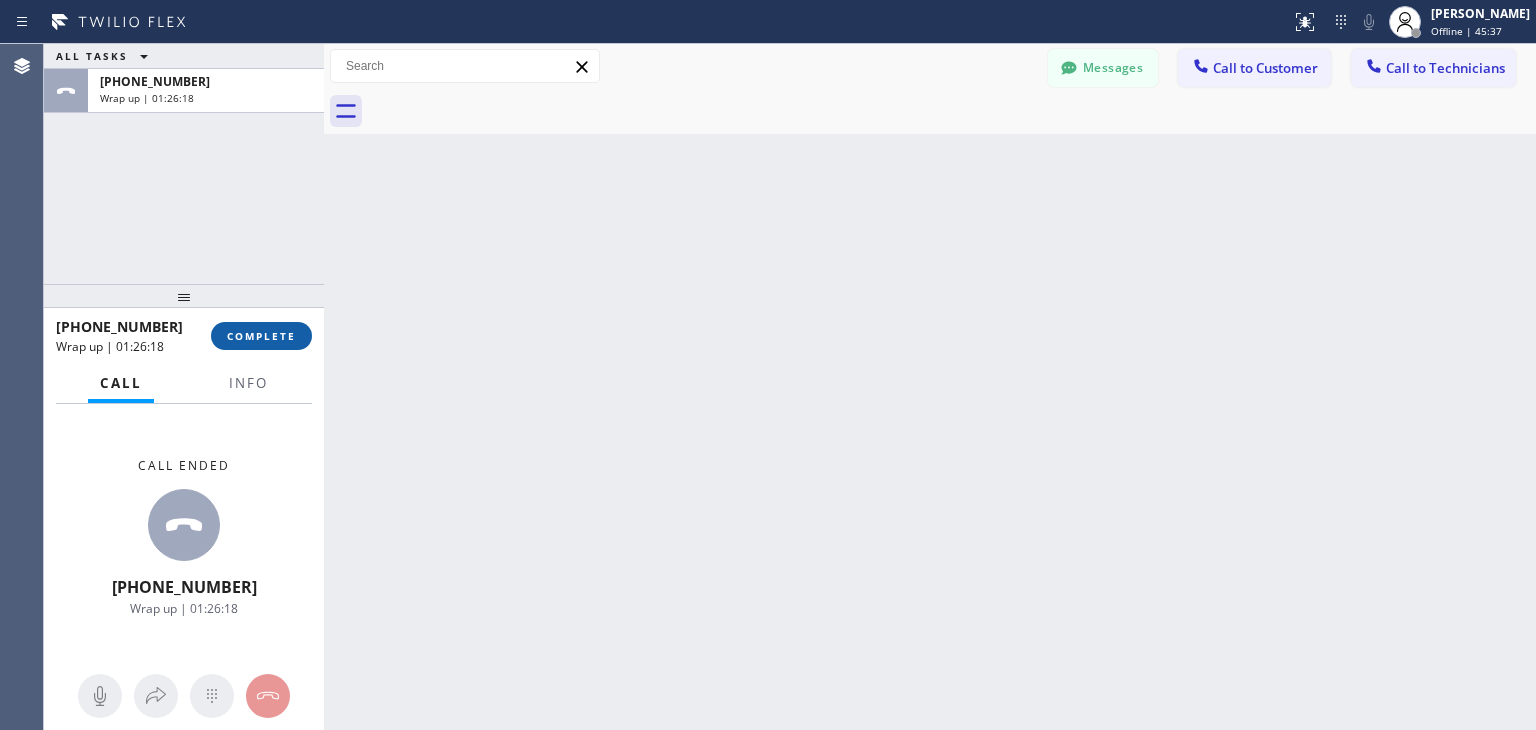 drag, startPoint x: 247, startPoint y: 350, endPoint x: 257, endPoint y: 337, distance: 16.40122 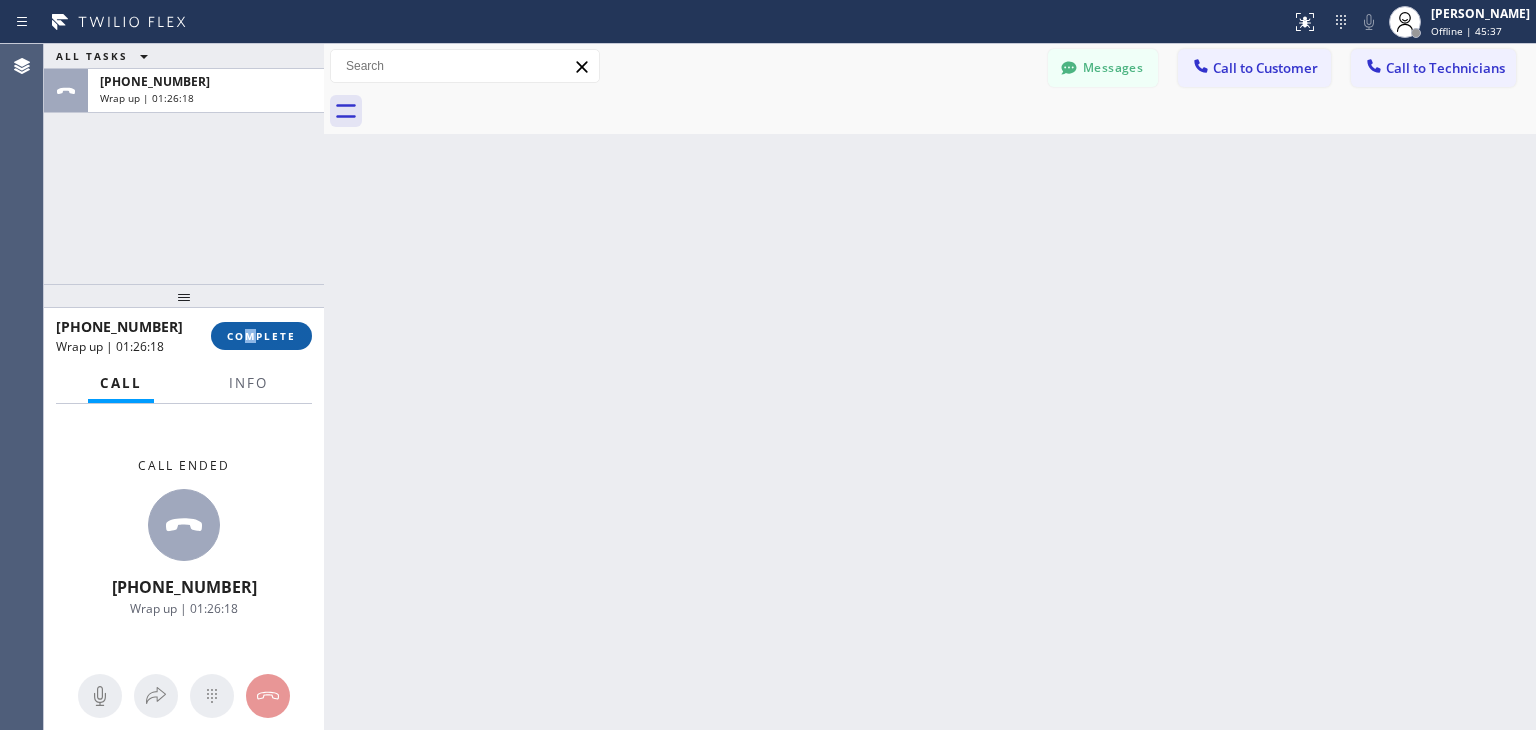 click on "COMPLETE" at bounding box center (261, 336) 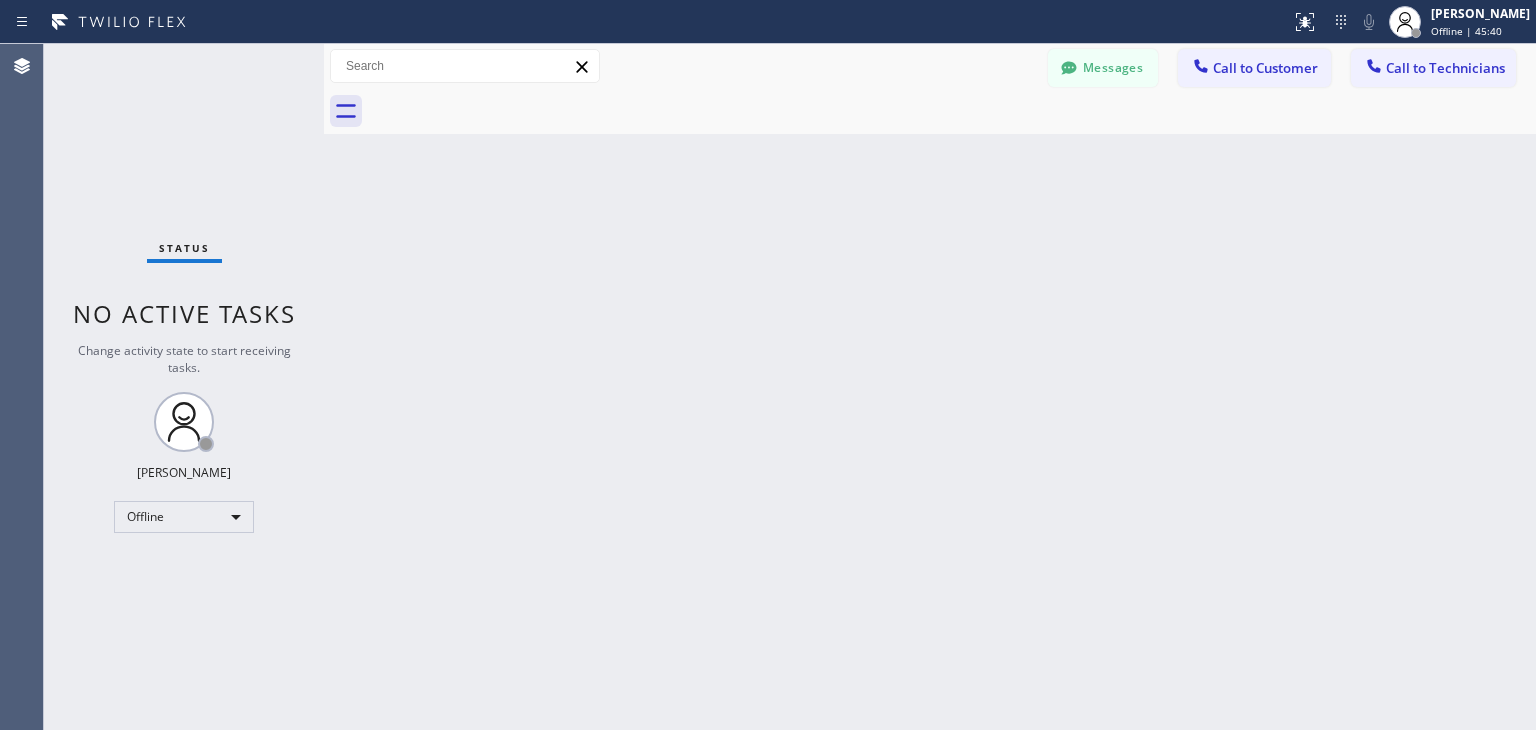 click on "Change activity state to start receiving tasks." at bounding box center (184, 359) 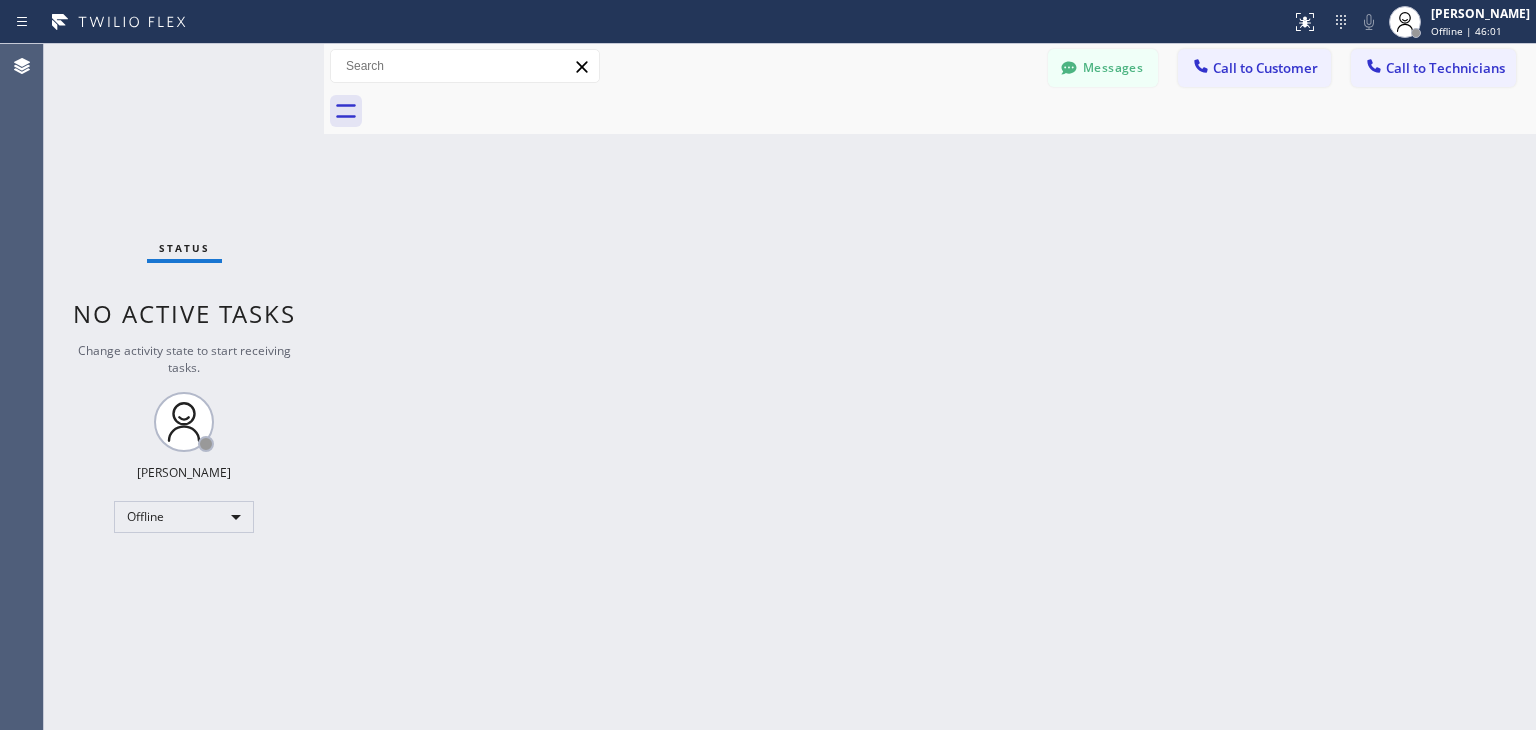 click at bounding box center [952, 111] 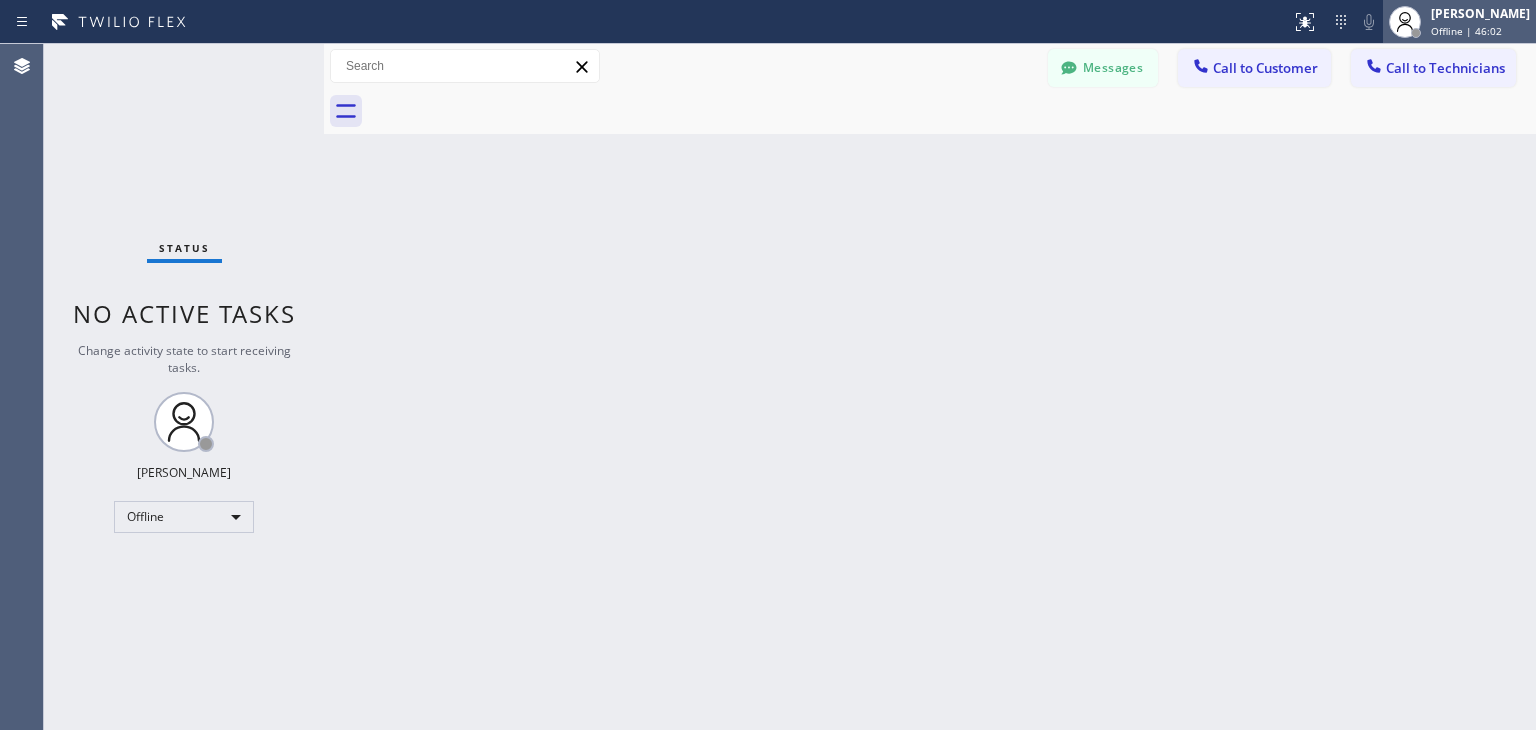 click 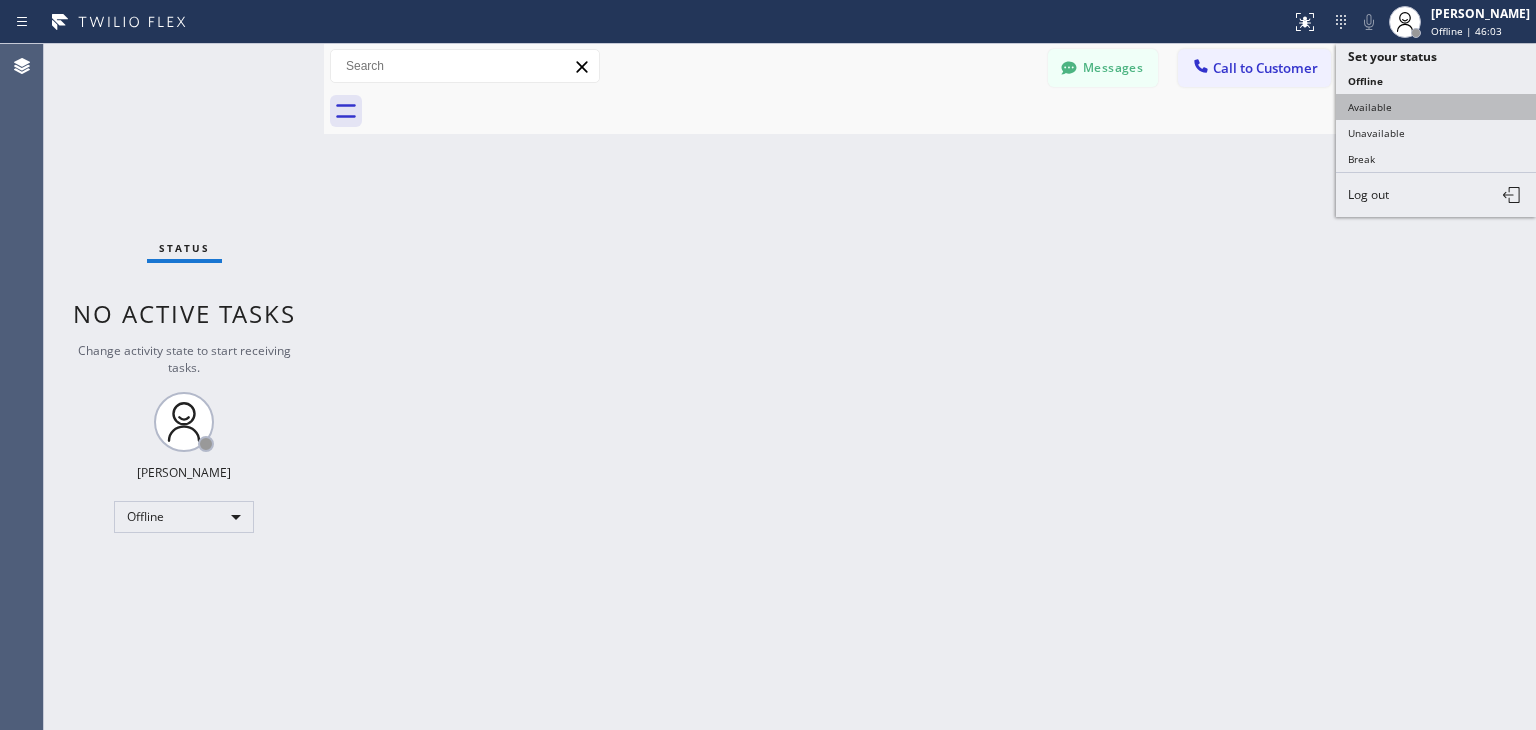 click on "Available" at bounding box center (1436, 107) 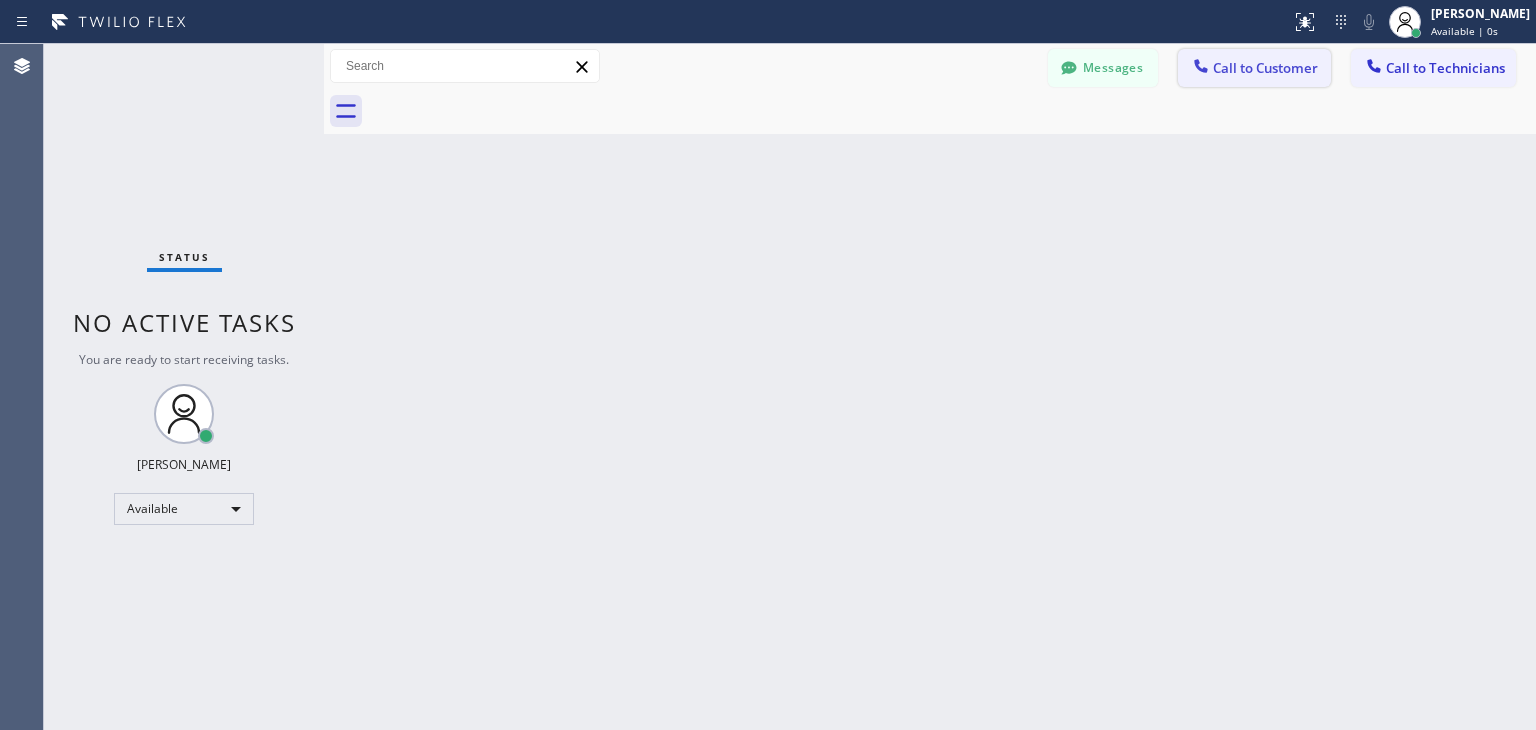 click on "Call to Customer" at bounding box center (1254, 68) 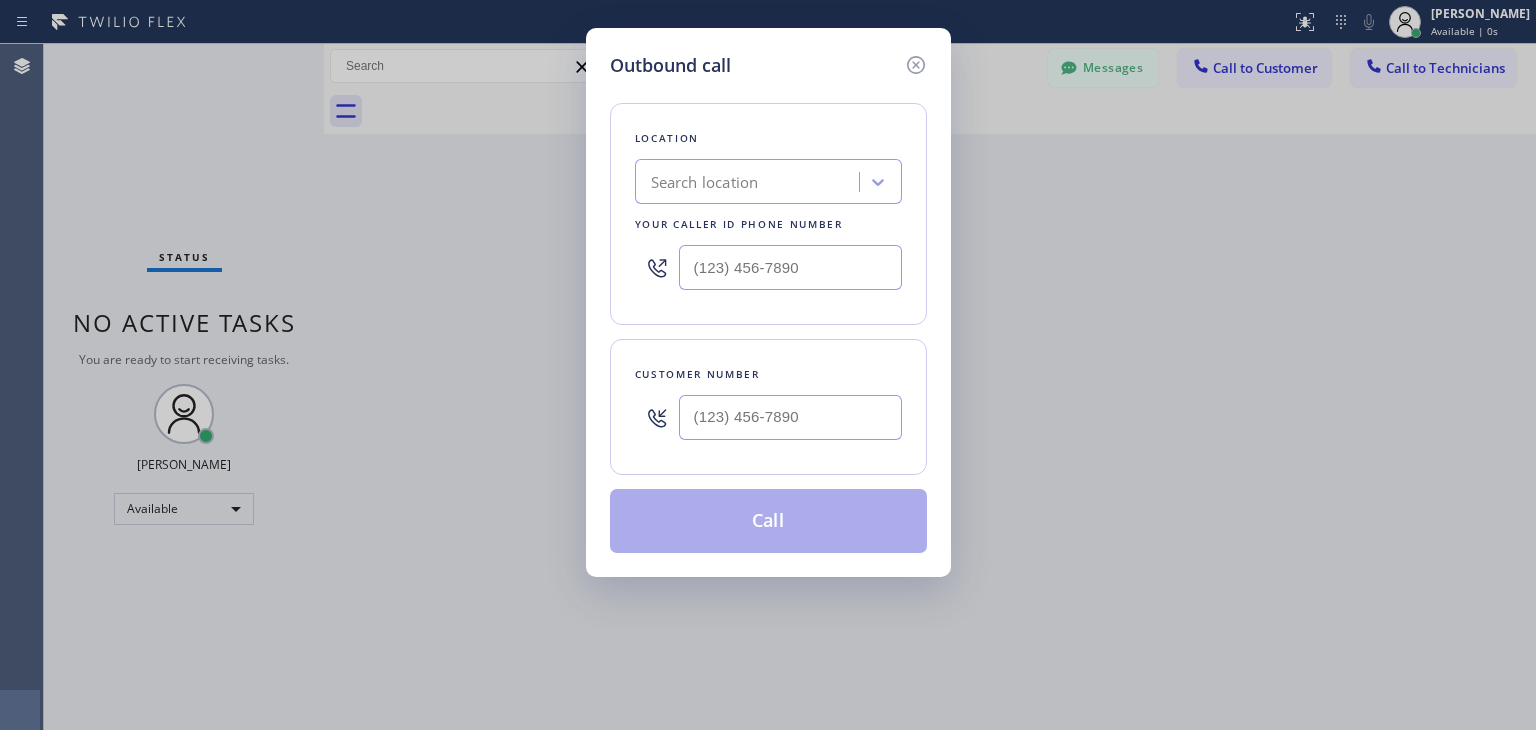 type 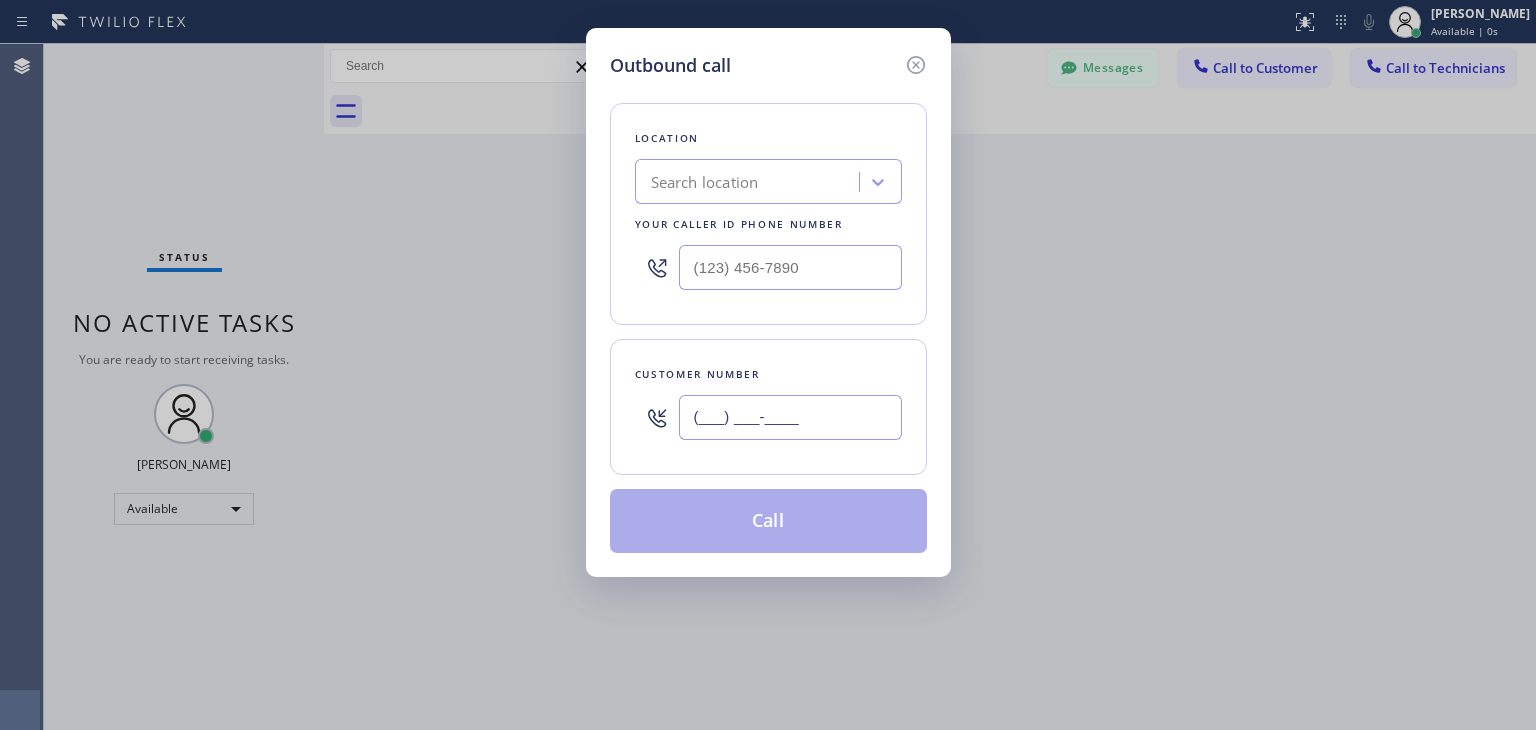 click on "(___) ___-____" at bounding box center (790, 417) 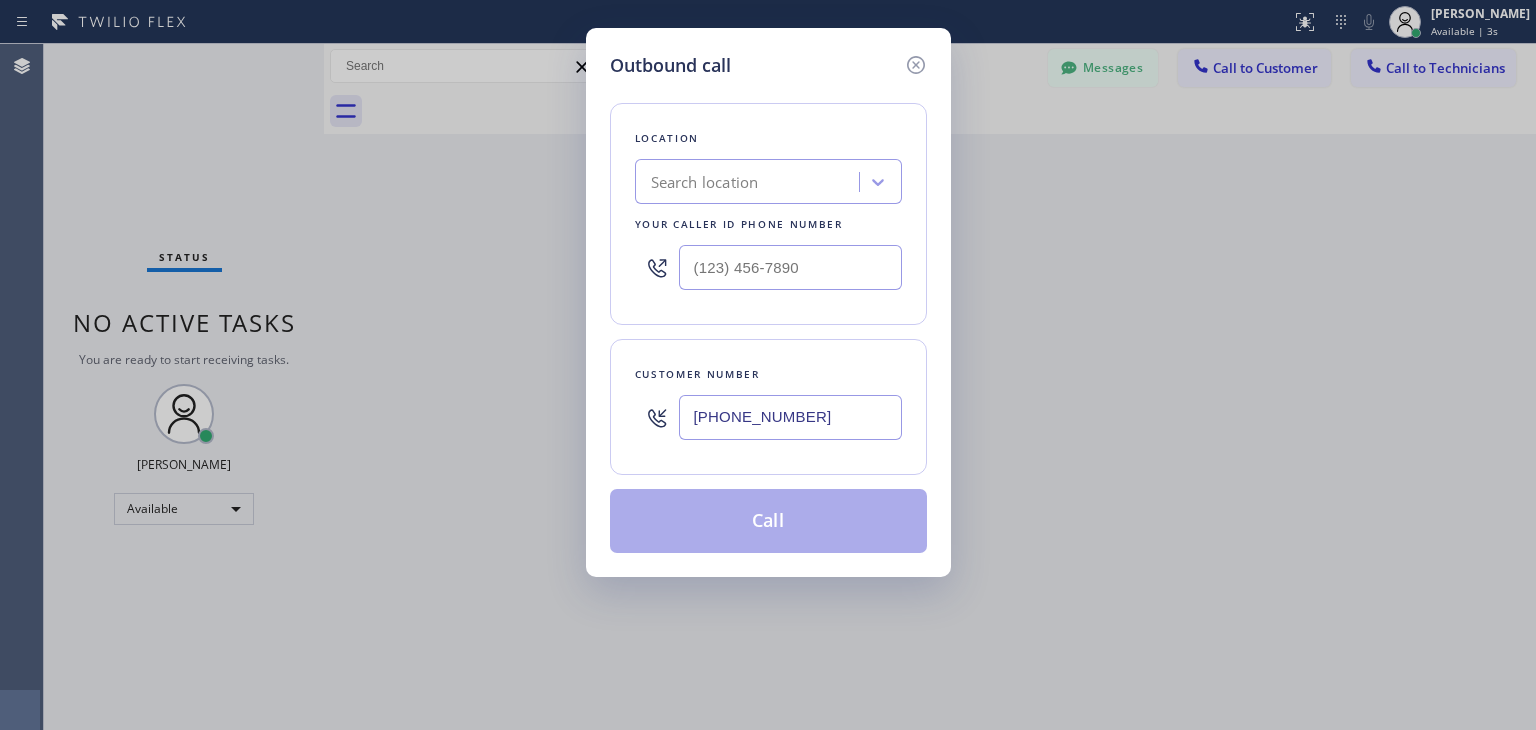 type on "(480) 271-8383" 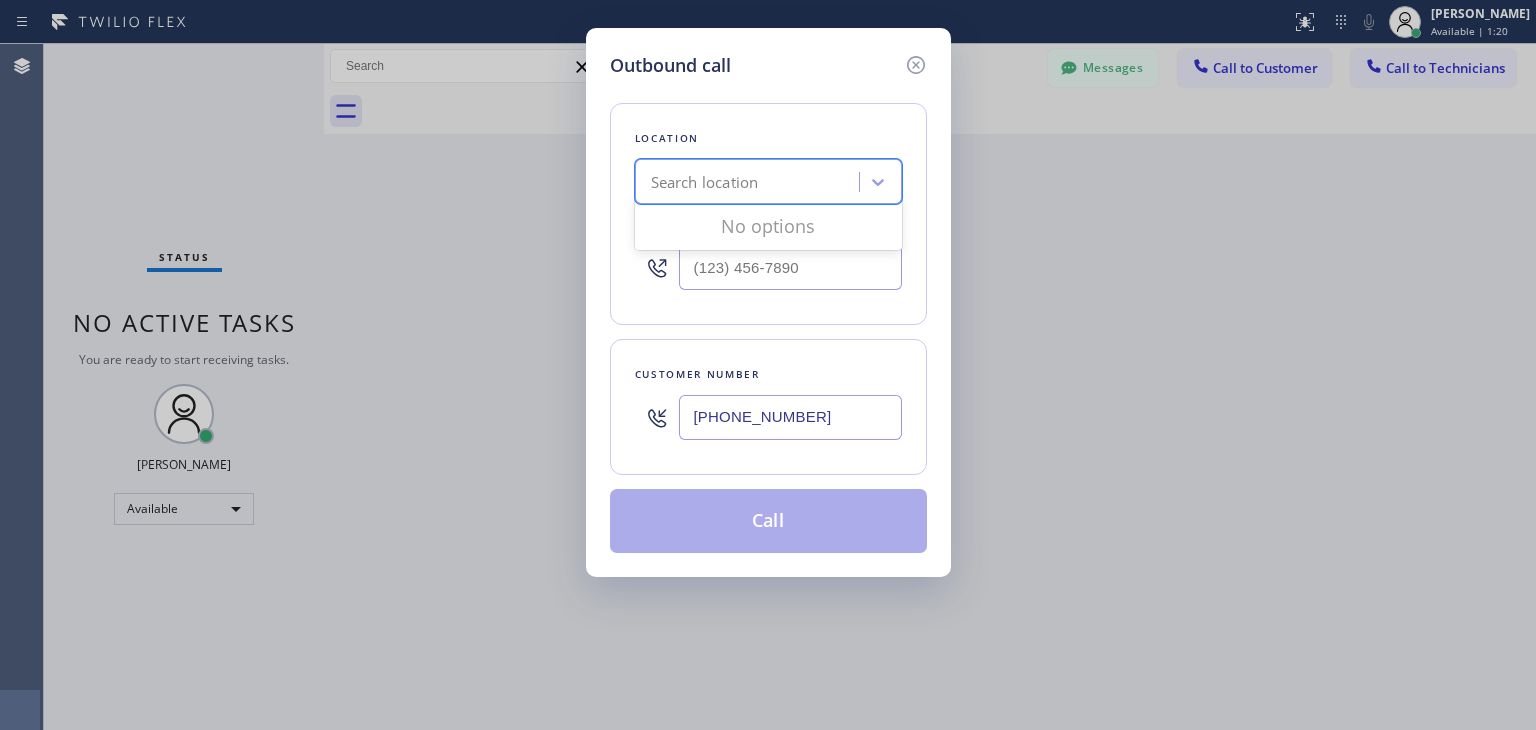 paste on "GE Monogram Inc Repair Phoenix" 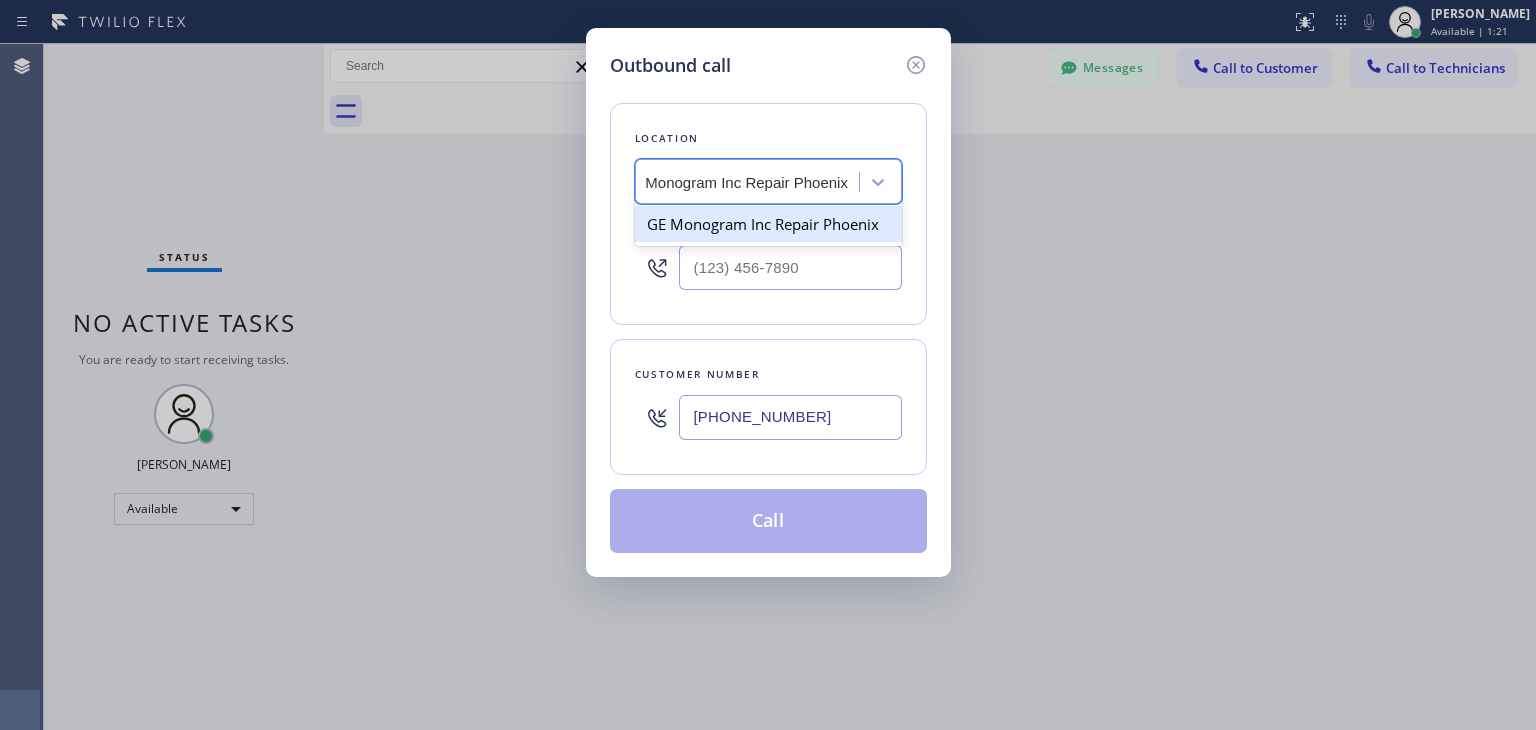 click on "GE Monogram Inc Repair Phoenix" at bounding box center [768, 224] 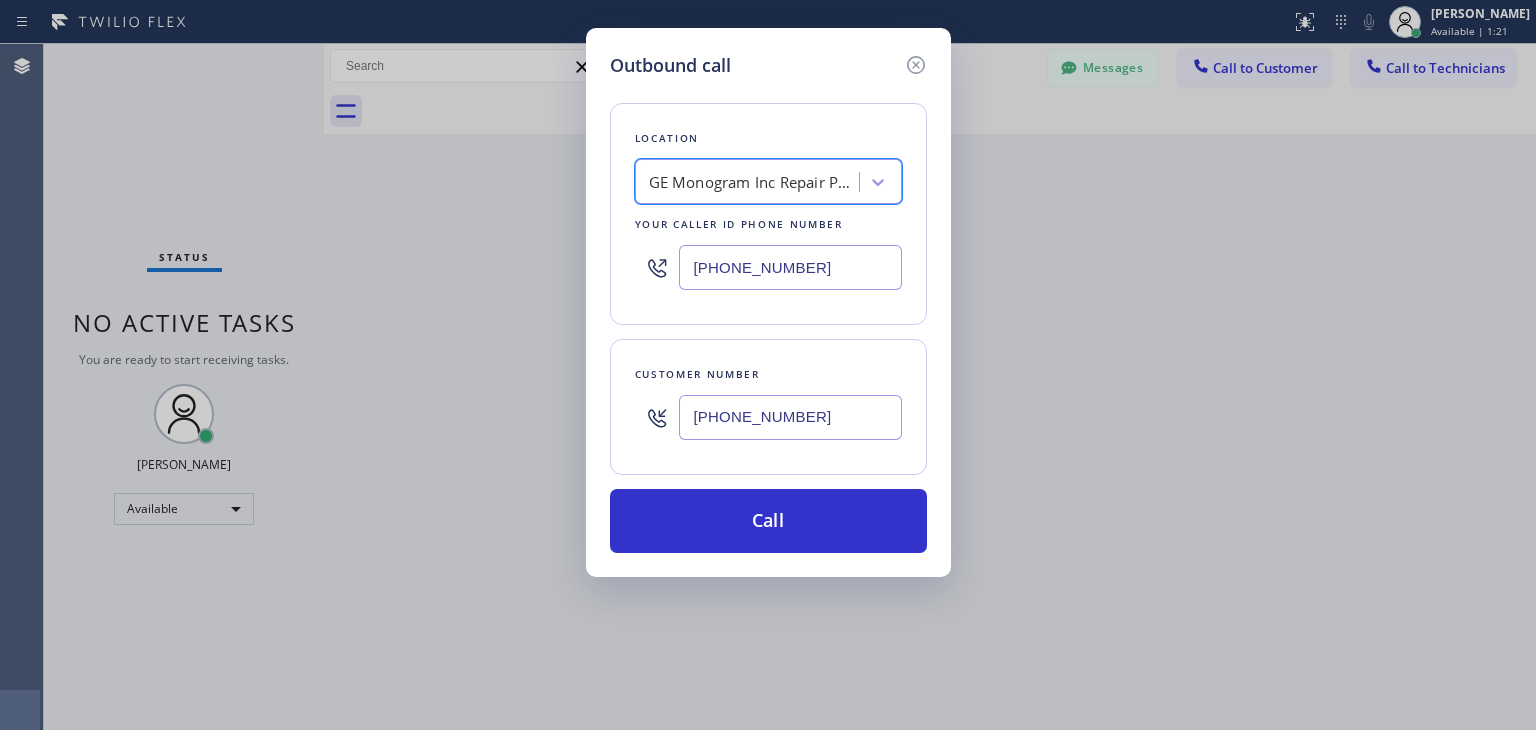 scroll, scrollTop: 0, scrollLeft: 1, axis: horizontal 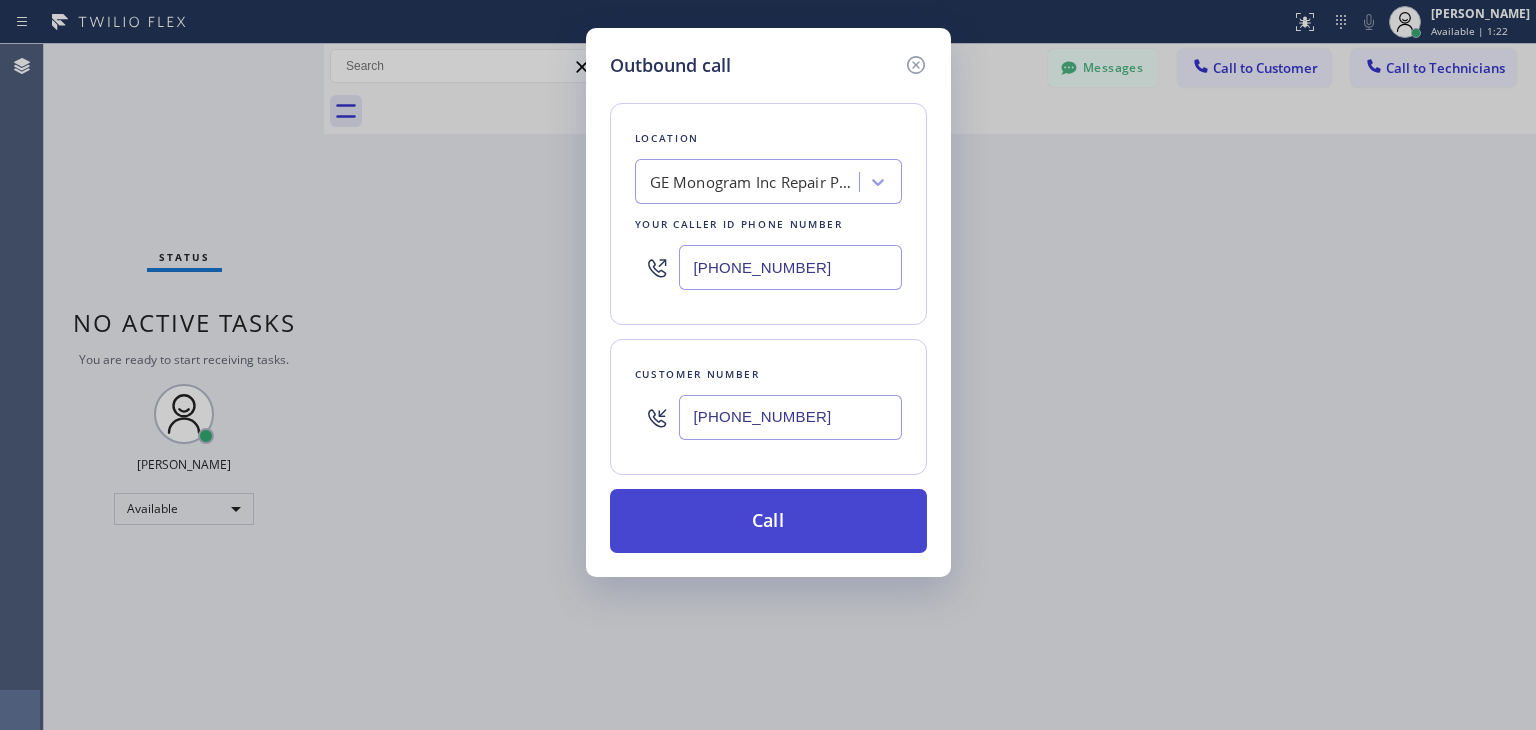 click on "Call" at bounding box center [768, 521] 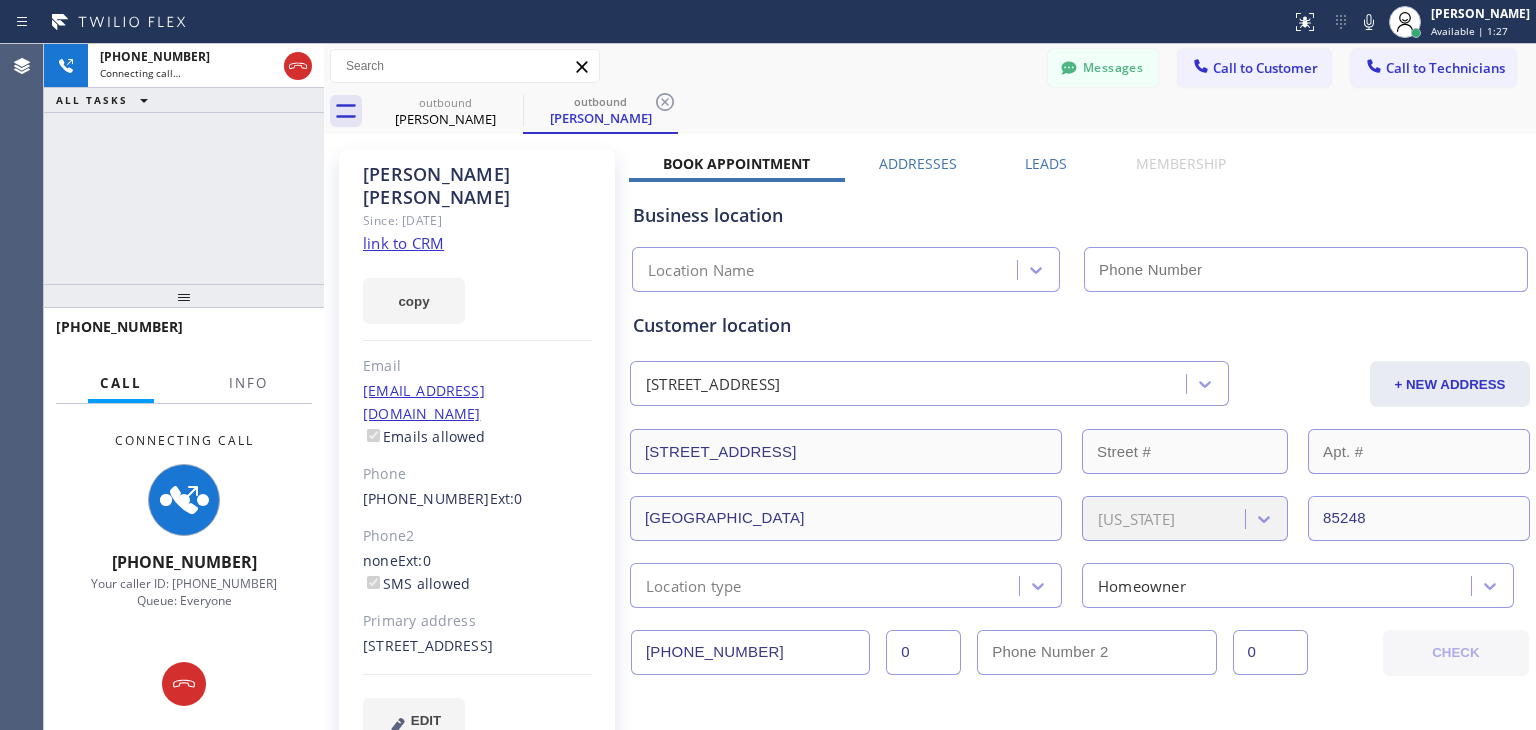 type on "(602) 755-6398" 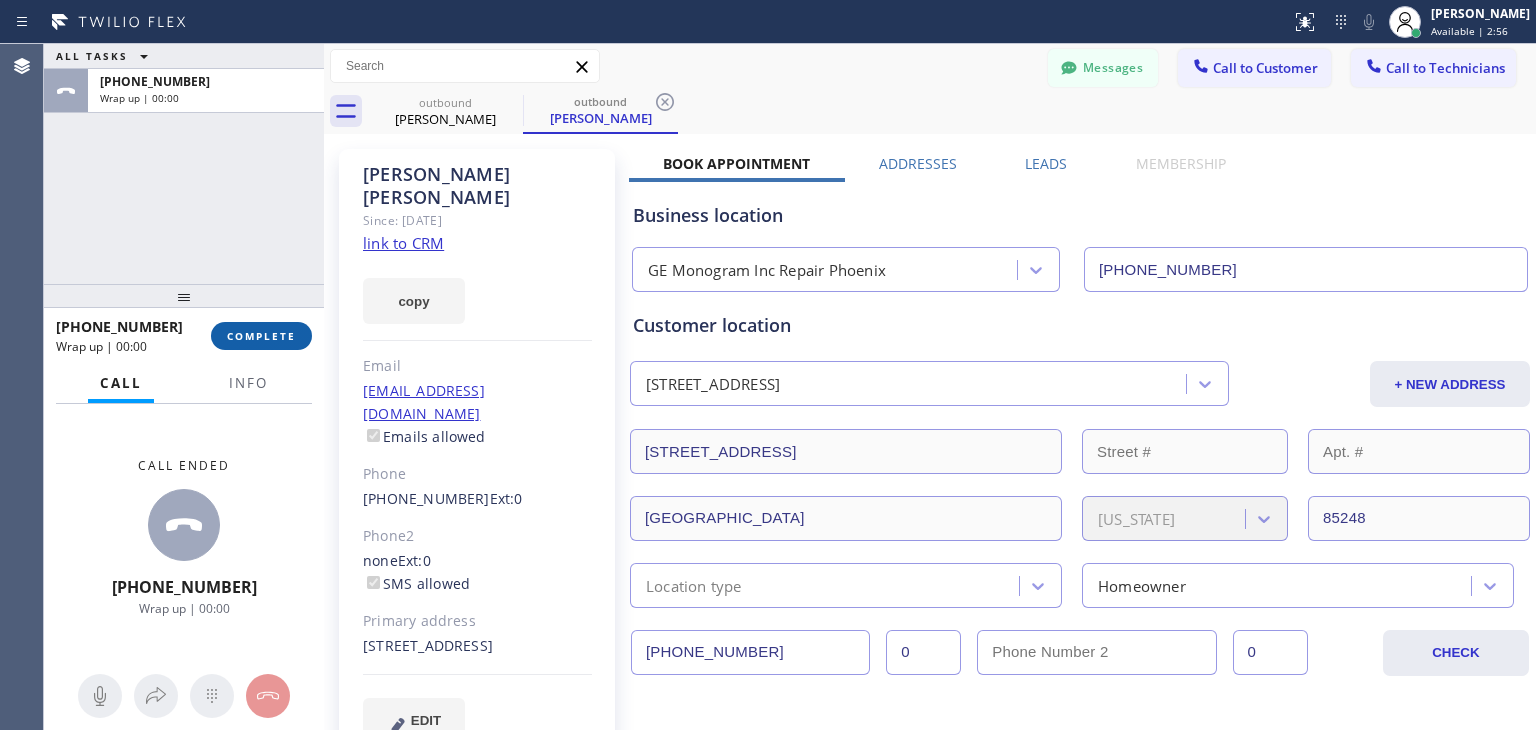 click on "COMPLETE" at bounding box center [261, 336] 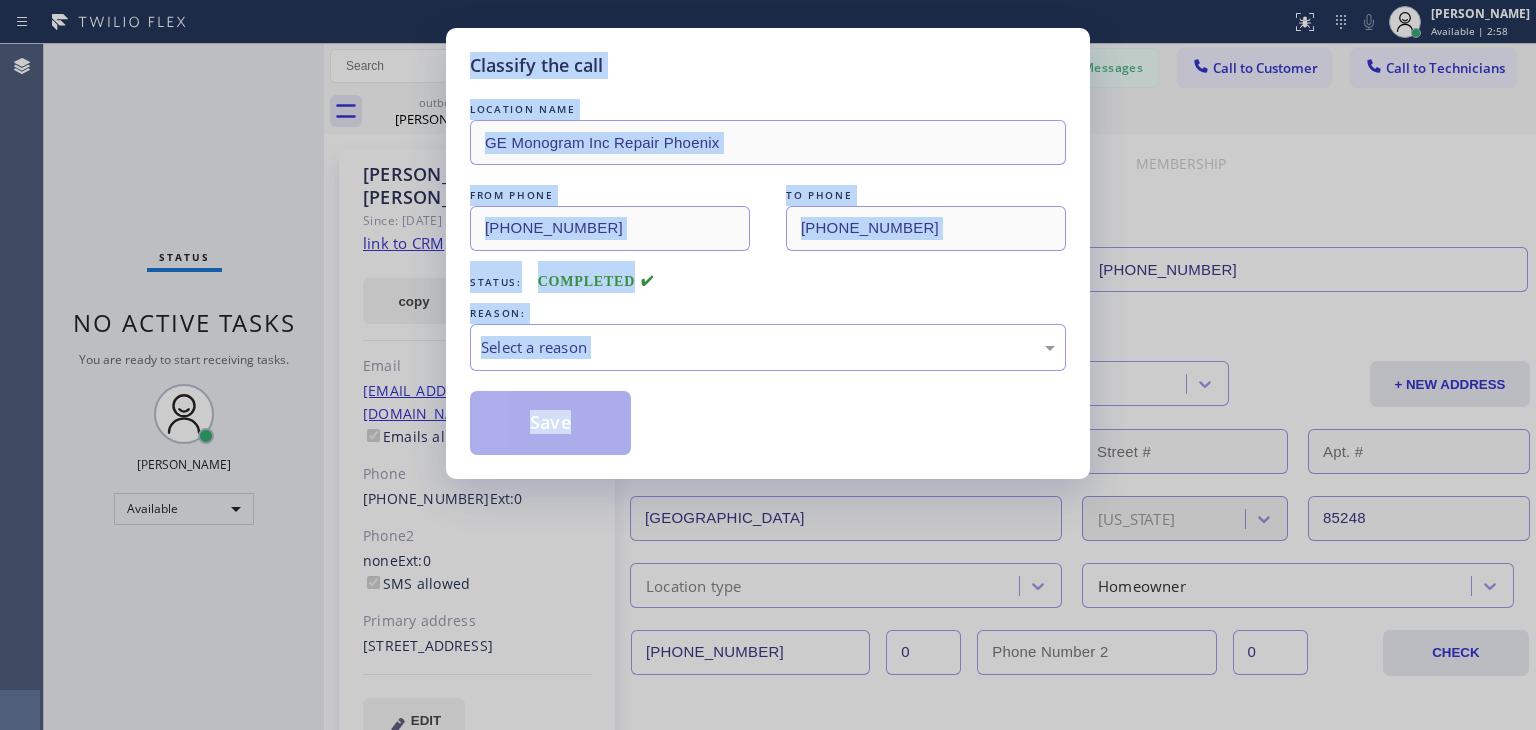 click on "Classify the call LOCATION NAME GE Monogram Inc Repair Phoenix FROM PHONE (602) 755-6398 TO PHONE (480) 271-8383 Status: COMPLETED REASON: Select a reason Save" at bounding box center (768, 365) 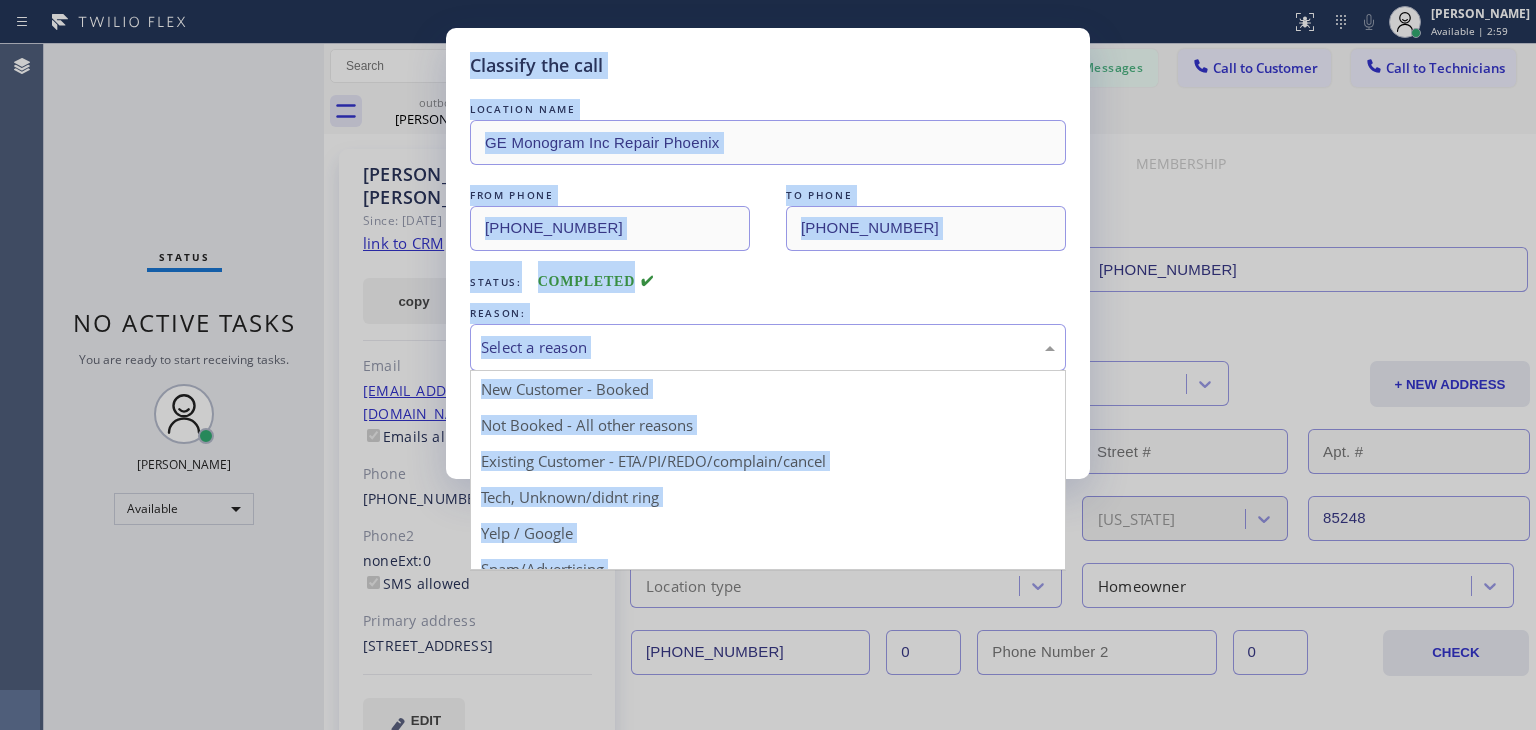 click on "Select a reason" at bounding box center [768, 347] 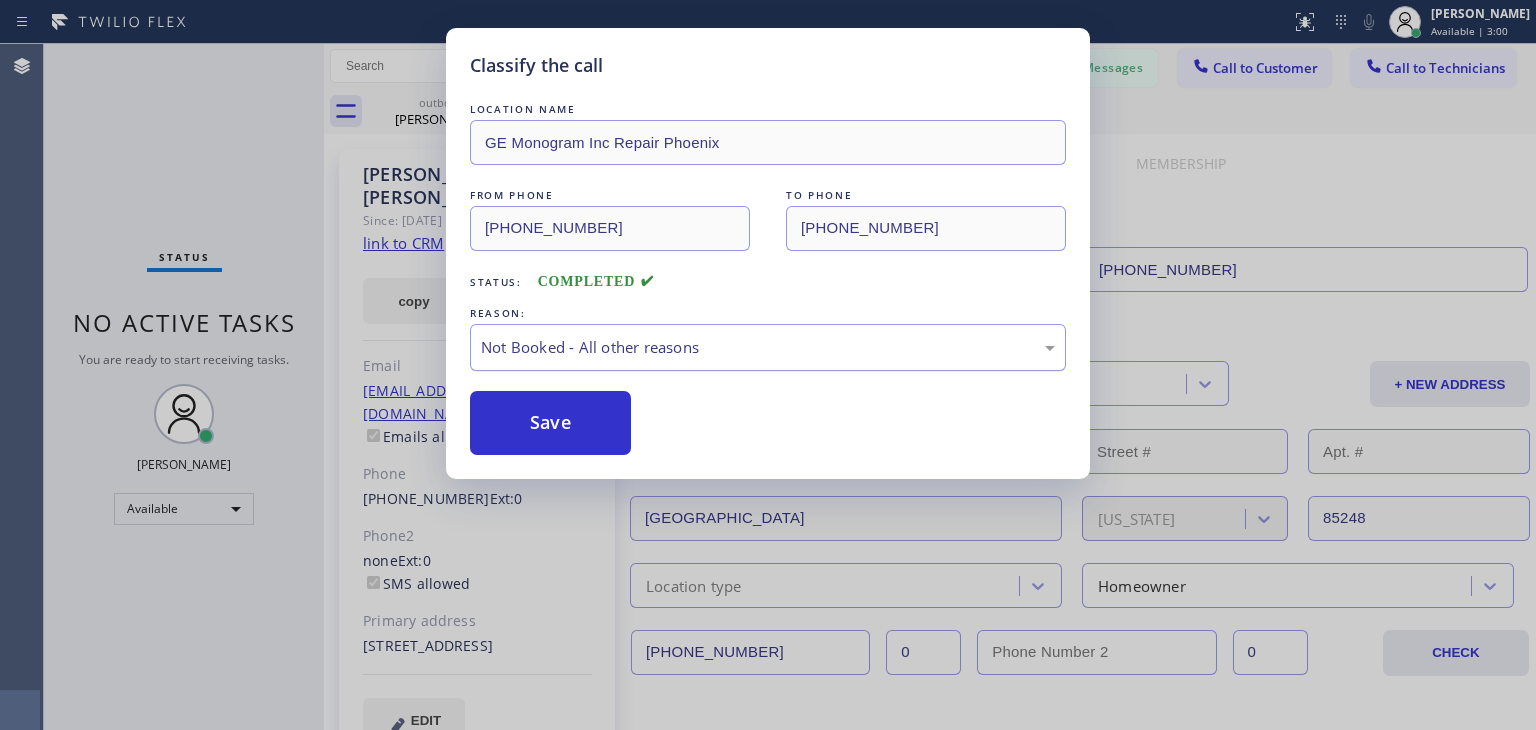 drag, startPoint x: 666, startPoint y: 433, endPoint x: 768, endPoint y: 339, distance: 138.70833 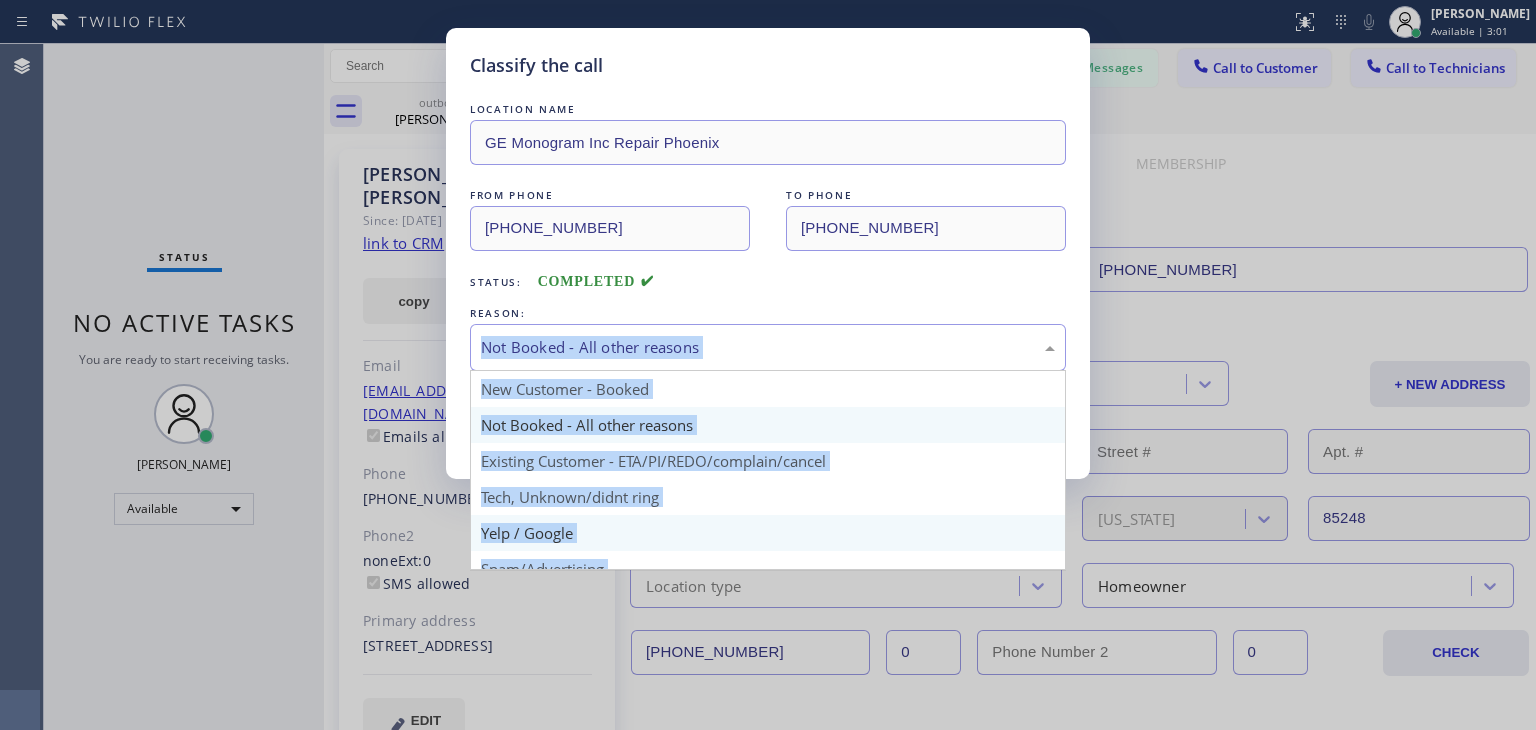 drag, startPoint x: 768, startPoint y: 339, endPoint x: 667, endPoint y: 545, distance: 229.42755 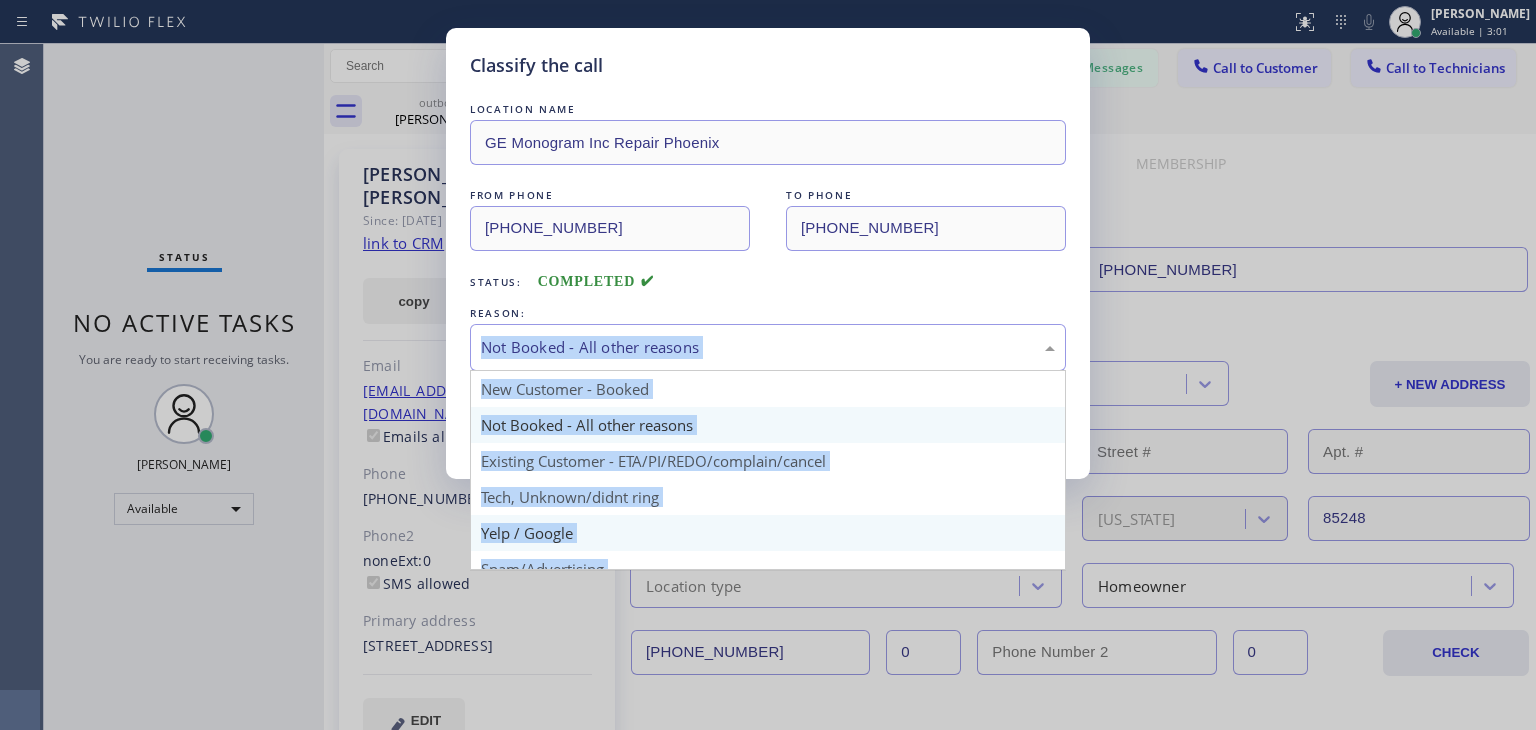 click on "Not Booked - All other reasons New Customer - Booked Not Booked - All other reasons Existing Customer - ETA/PI/REDO/complain/cancel Tech, Unknown/didnt ring Yelp / Google  Spam/Advertising Transferred HouseCallPro / HomeAdvisor / Other platforms  Test call" at bounding box center [768, 347] 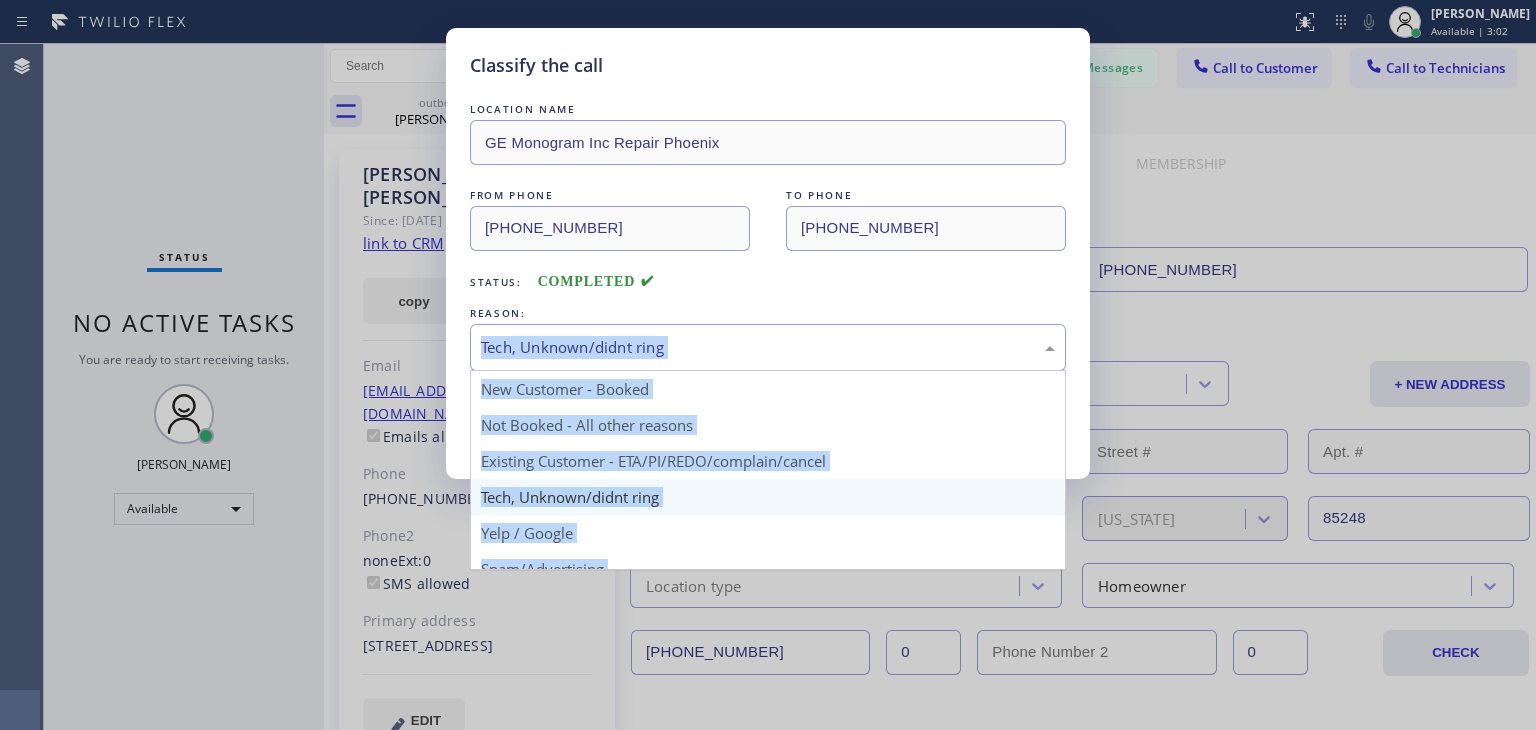 click on "Tech, Unknown/didnt ring" at bounding box center [768, 347] 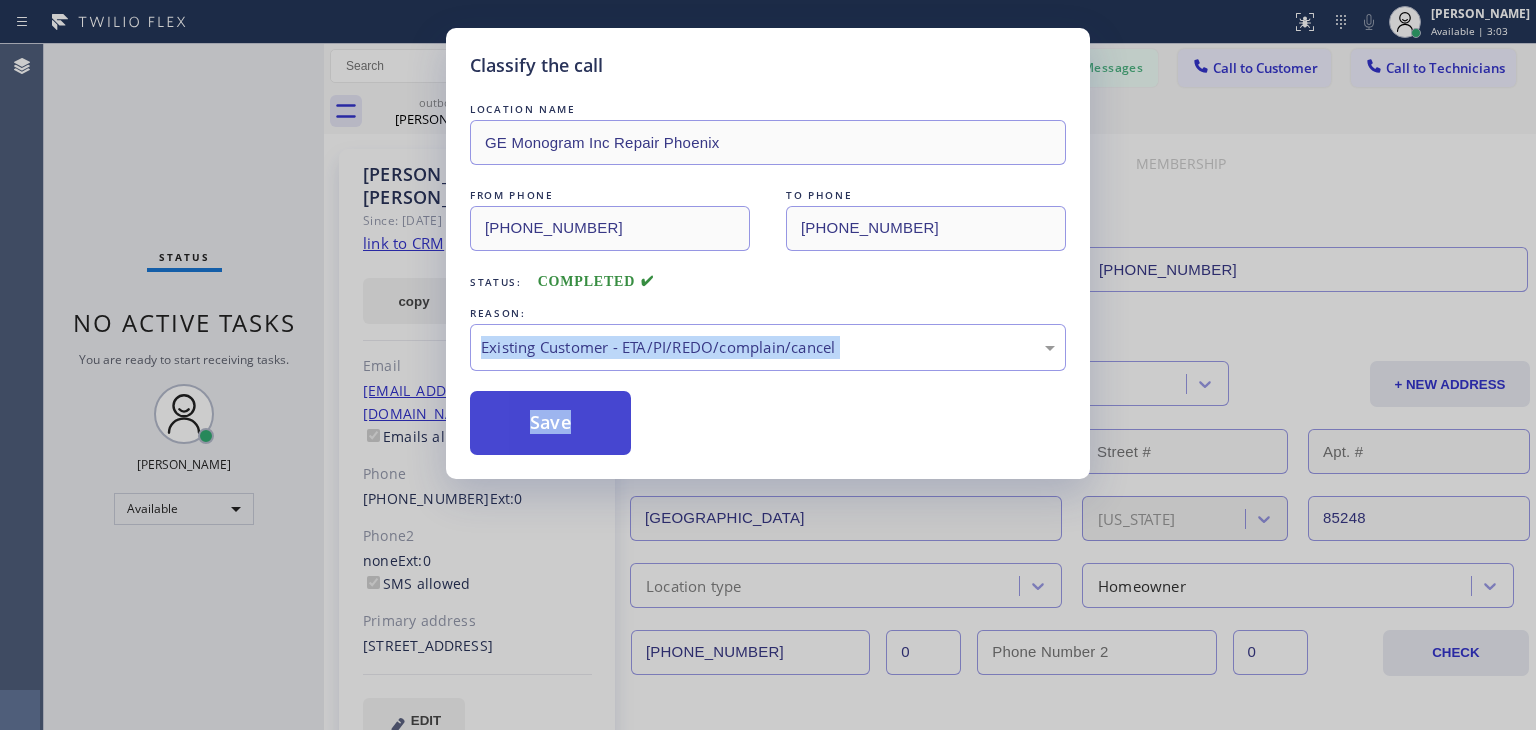click on "Save" at bounding box center [550, 423] 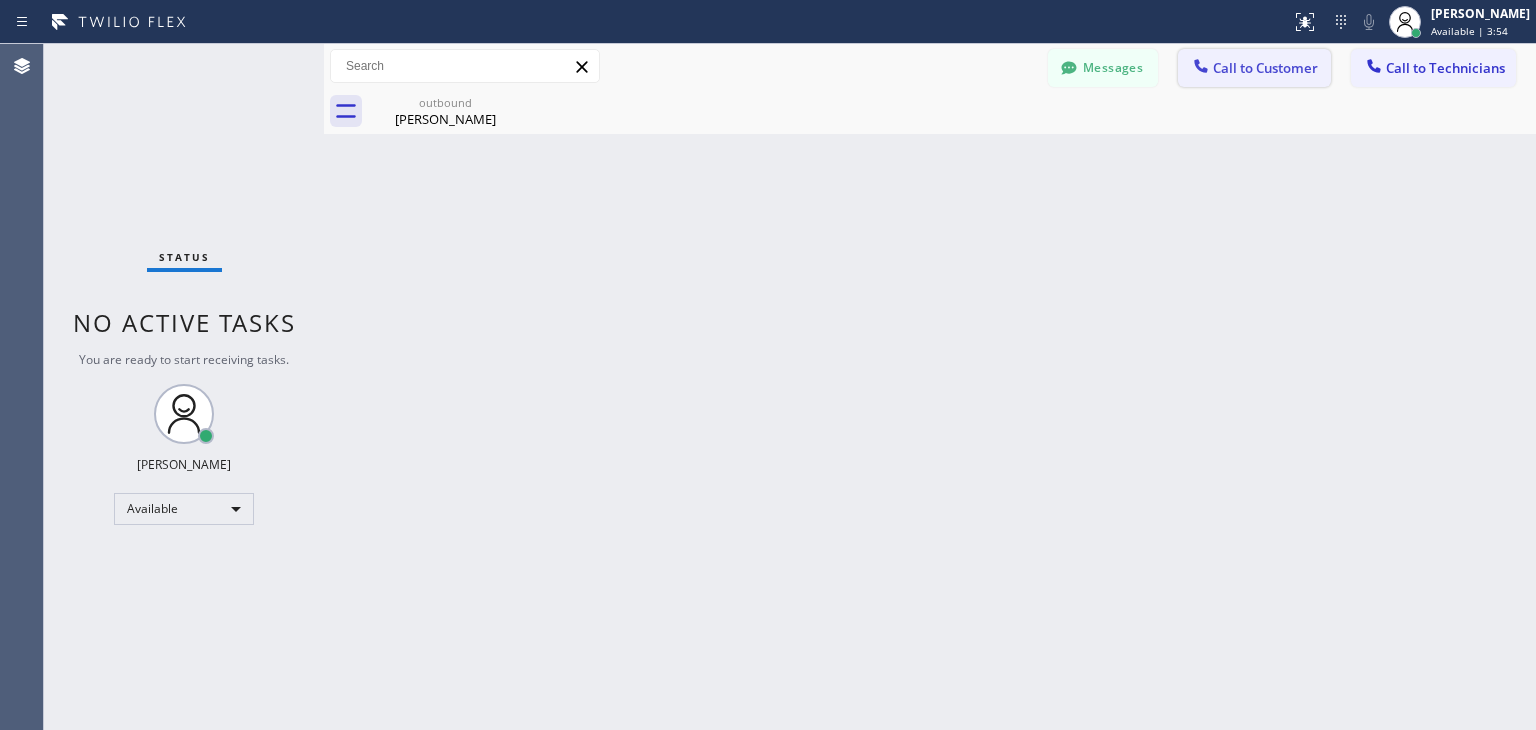 click on "Call to Customer" at bounding box center (1265, 68) 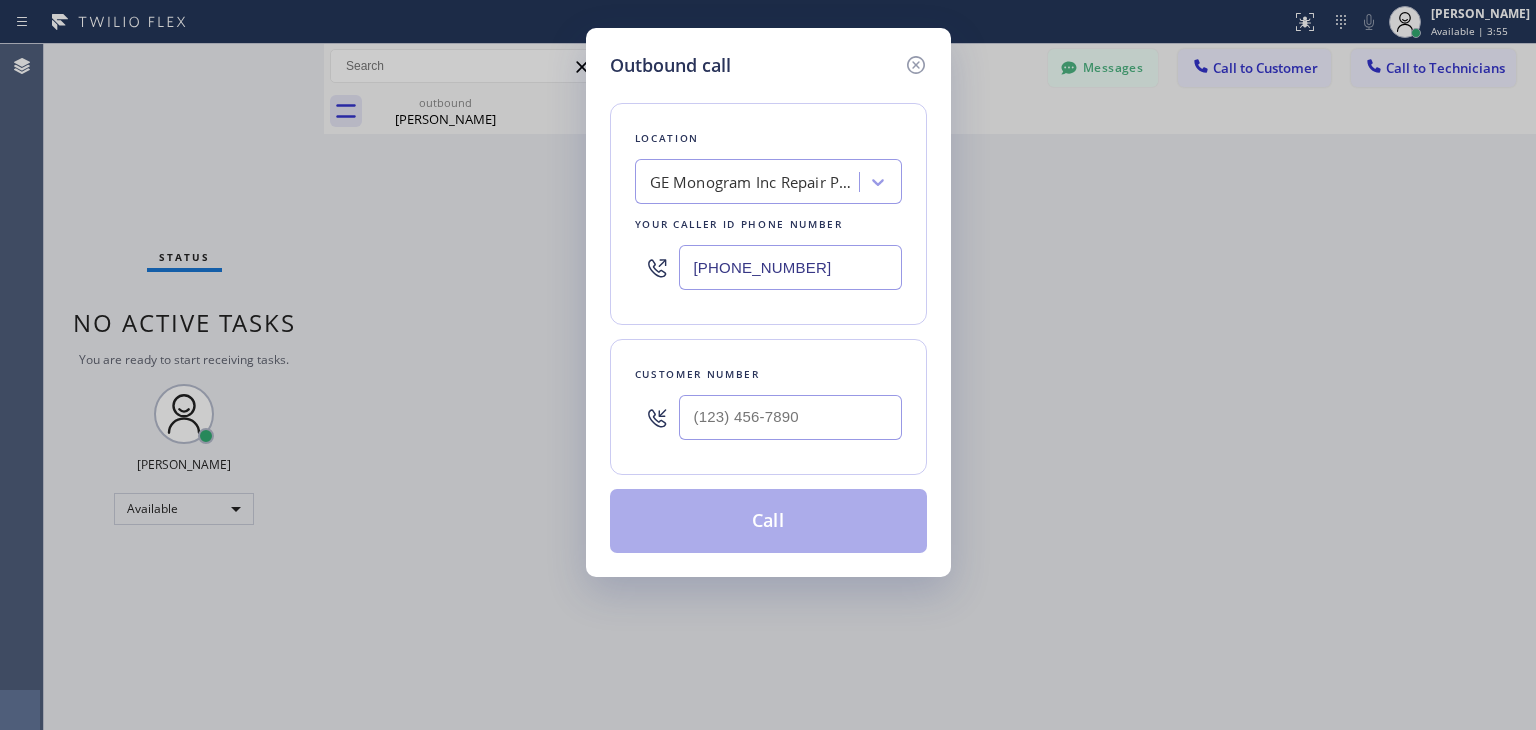 click at bounding box center (790, 417) 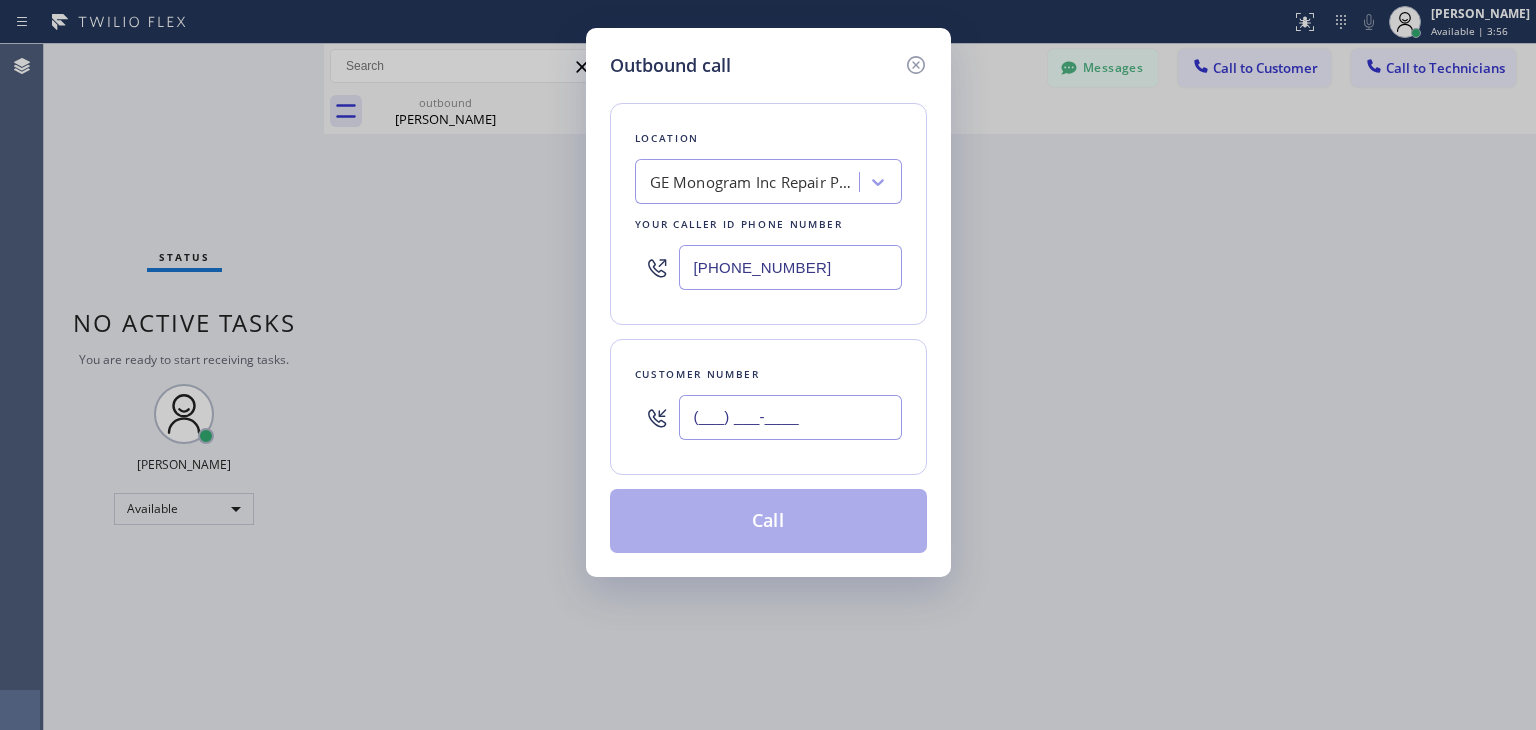 paste on "503) 359-4425" 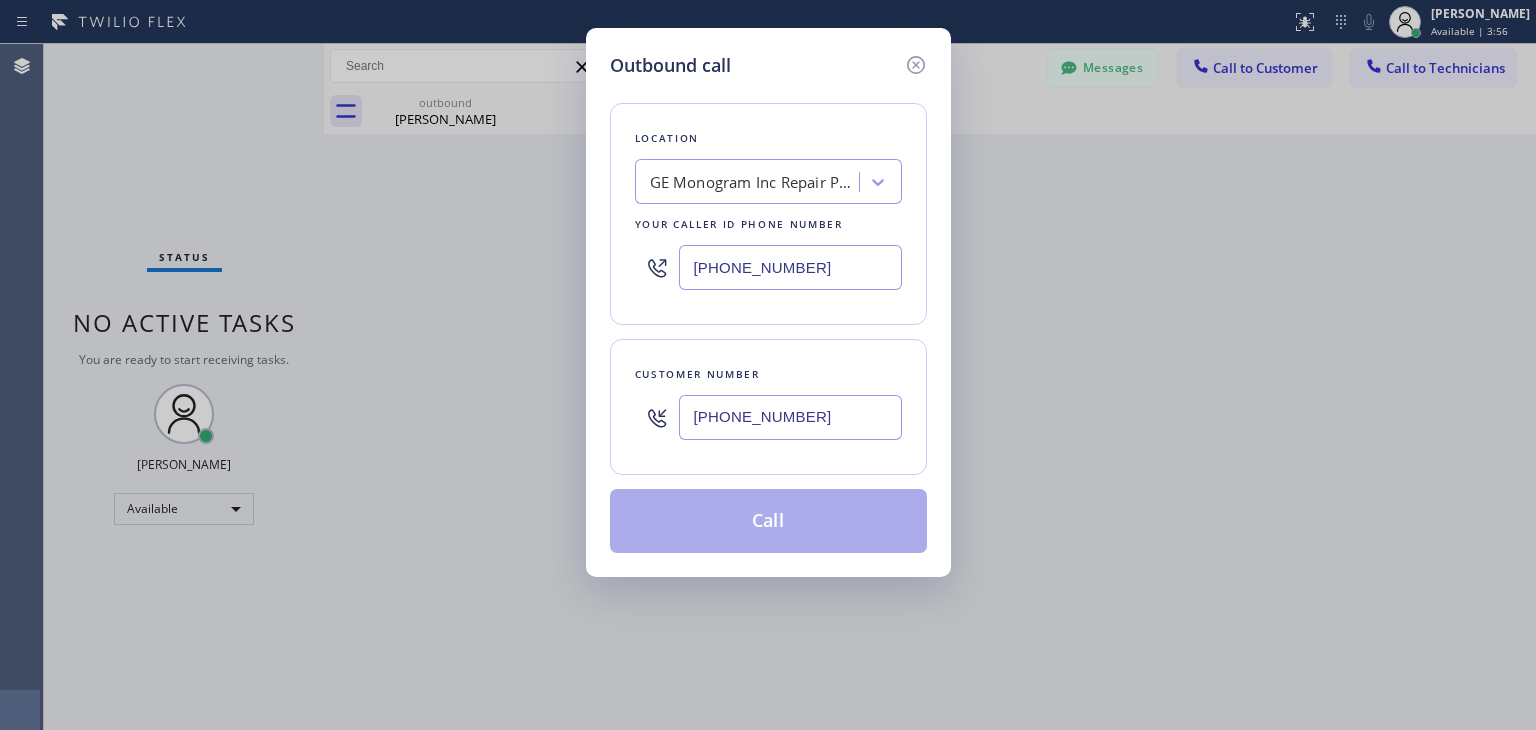 click on "(503) 359-4425" at bounding box center (790, 417) 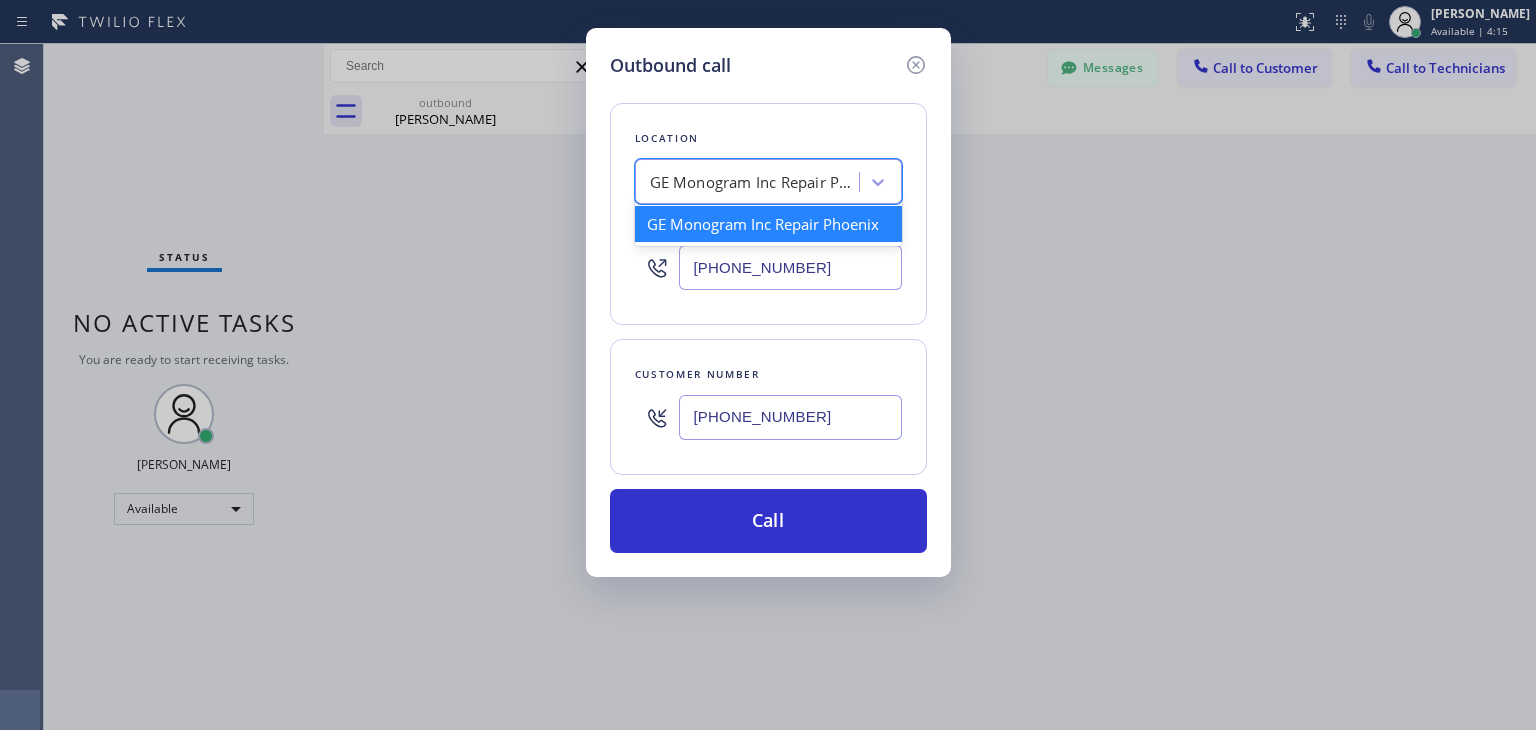 paste on "Same Day Subzero Repair Hillsboro" 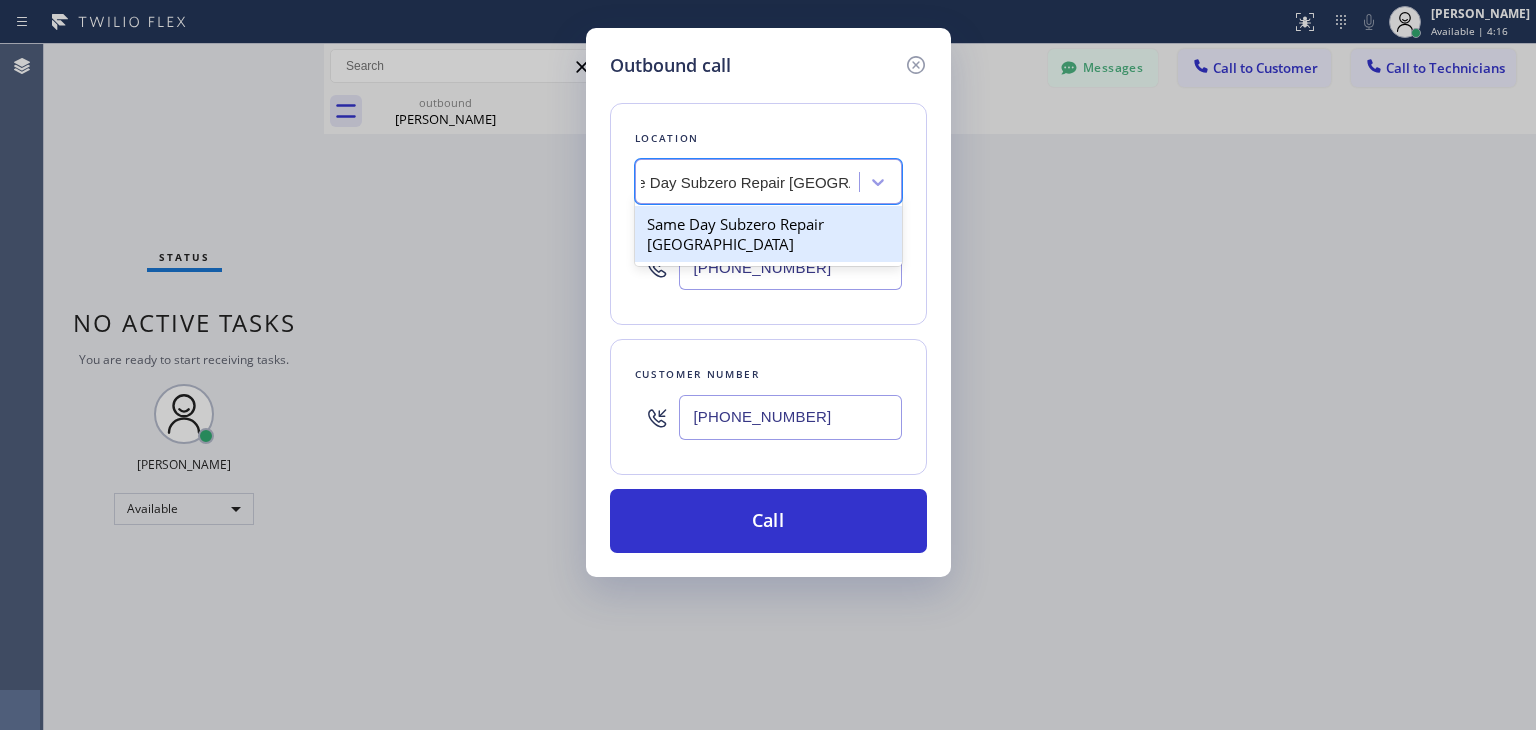 click on "Same Day Subzero Repair Hillsboro" at bounding box center (768, 234) 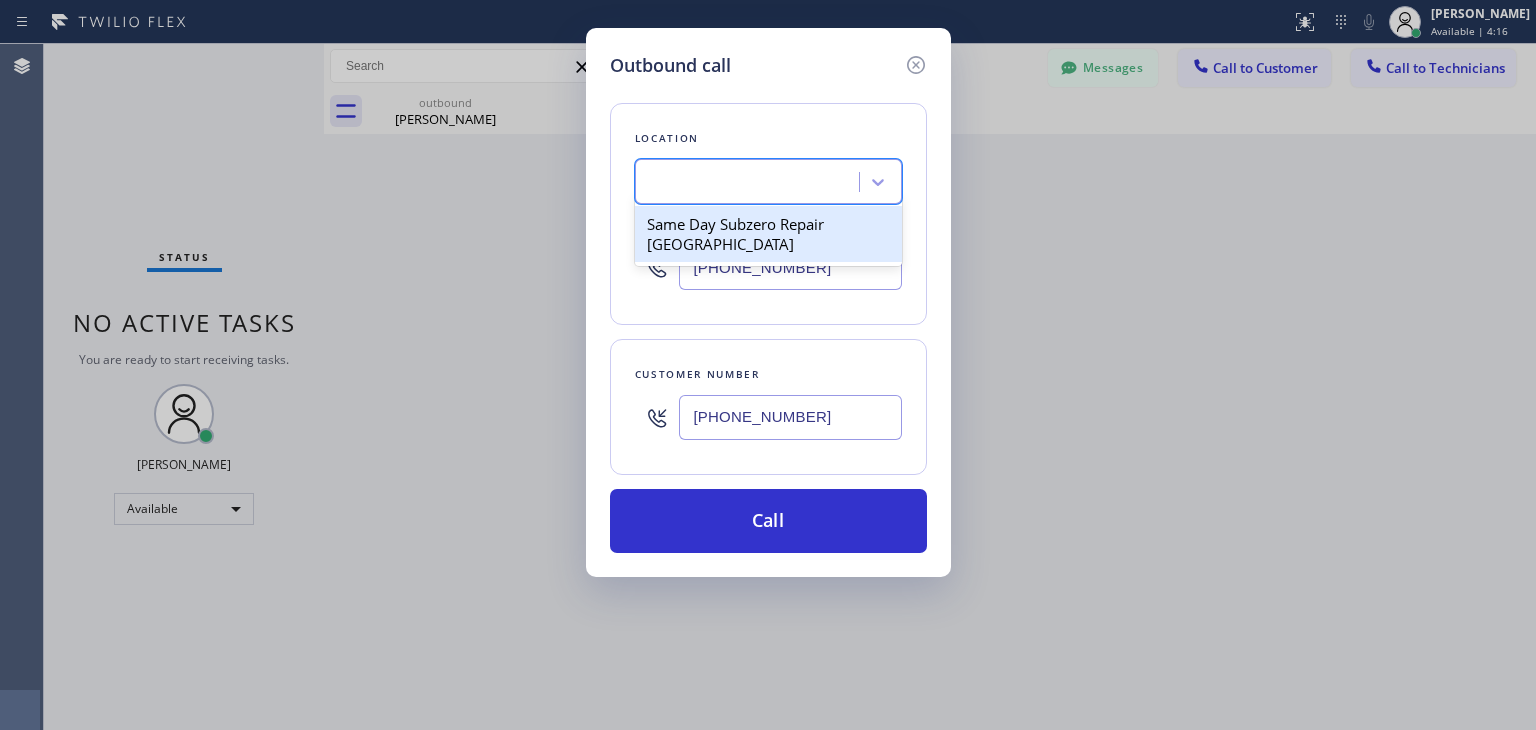type on "(503) 386-0307" 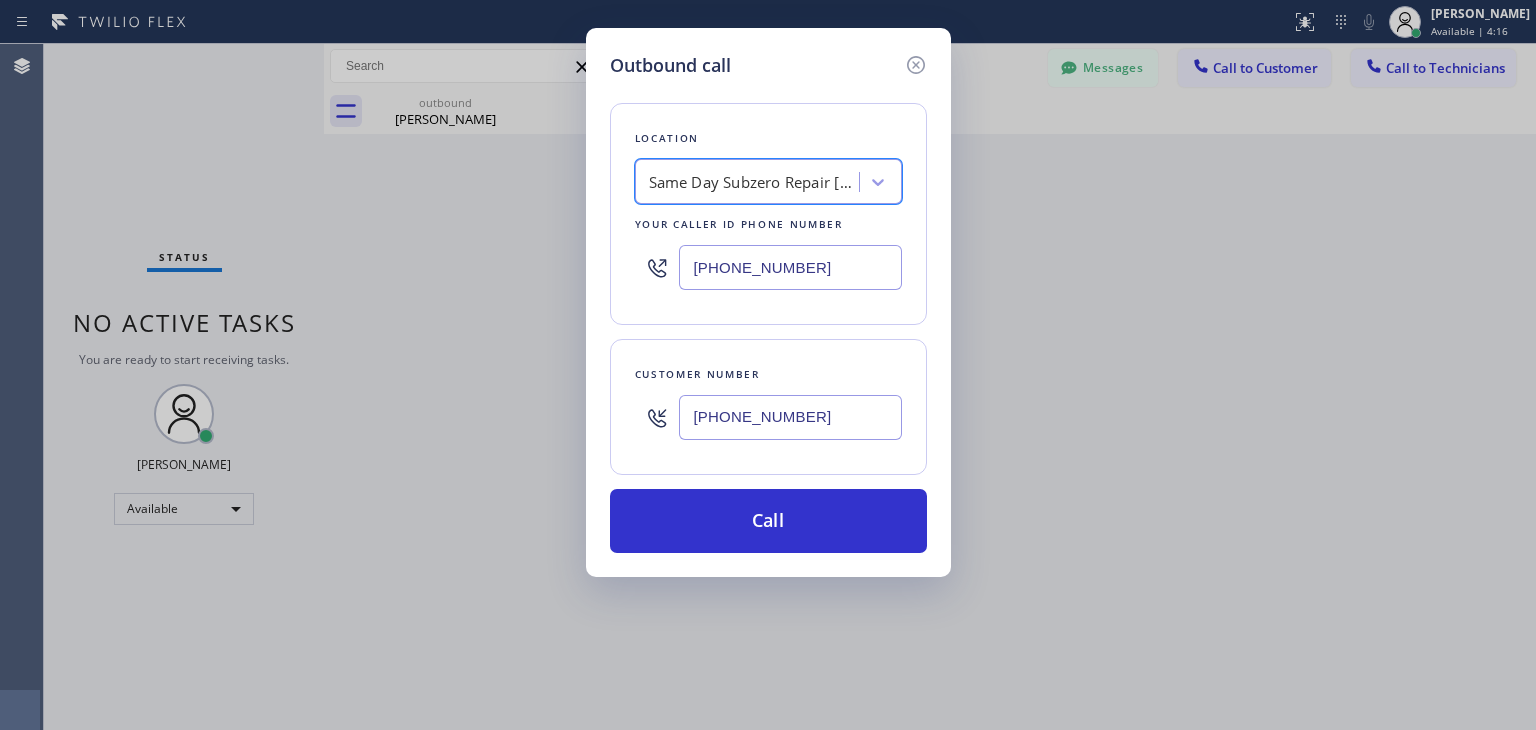 scroll, scrollTop: 0, scrollLeft: 1, axis: horizontal 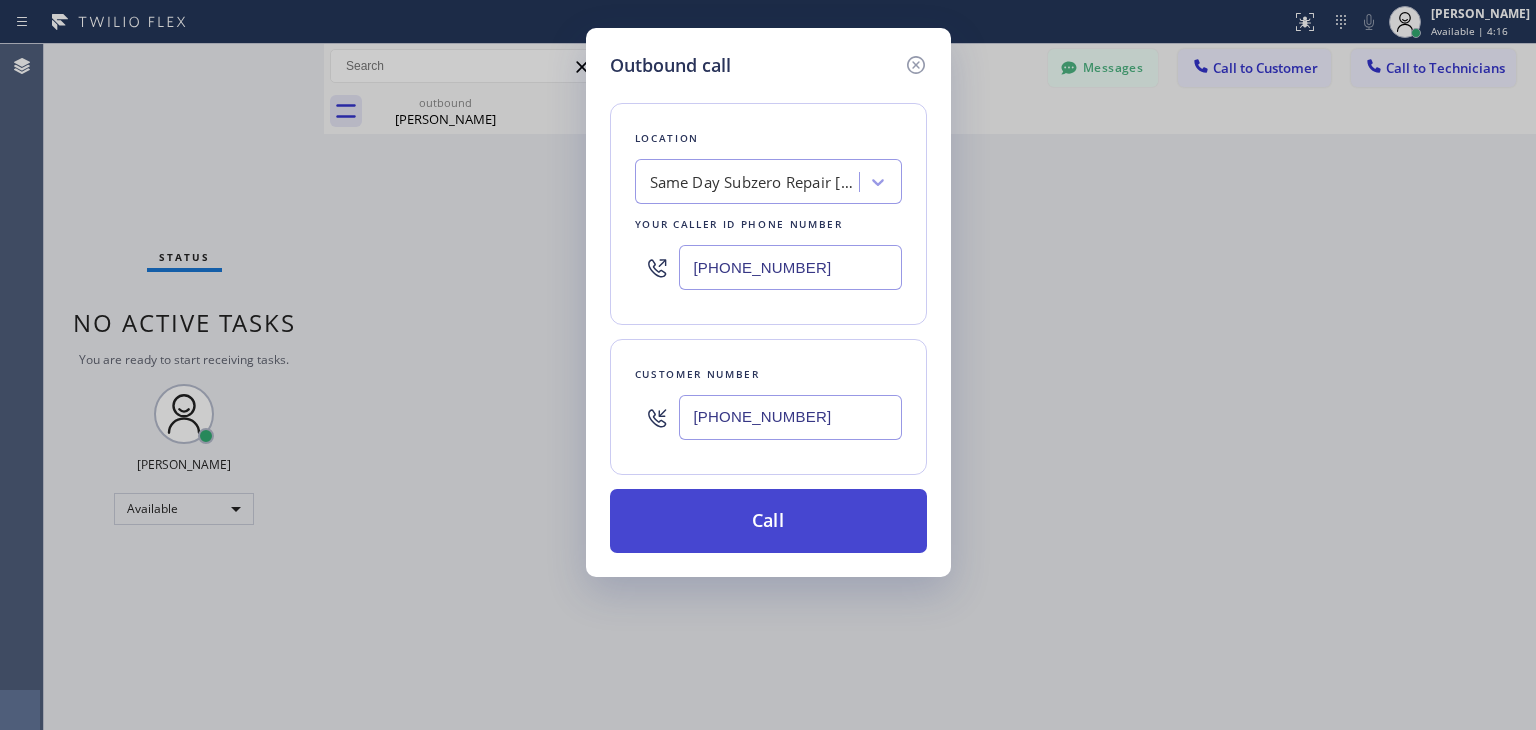 click on "Call" at bounding box center [768, 521] 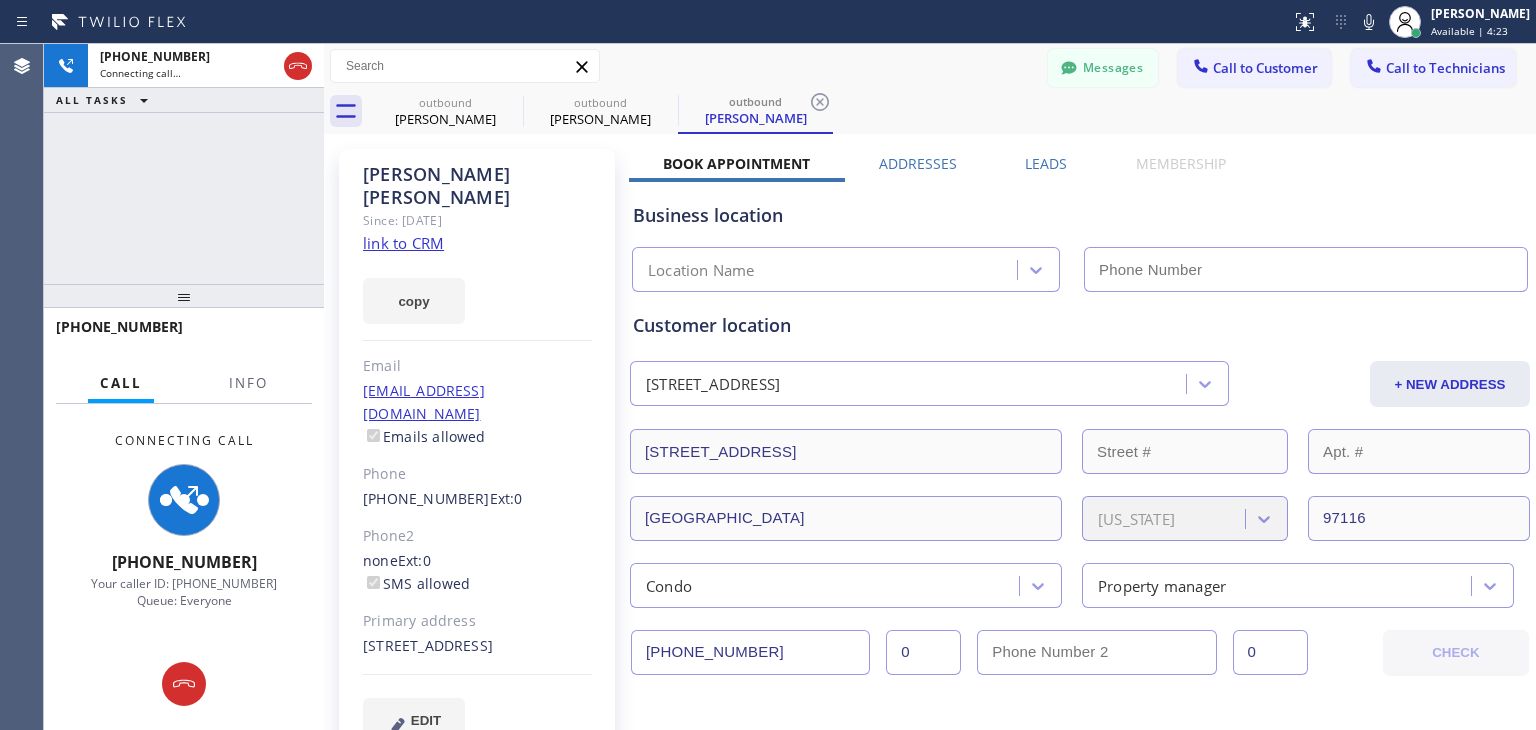 type on "(503) 386-0307" 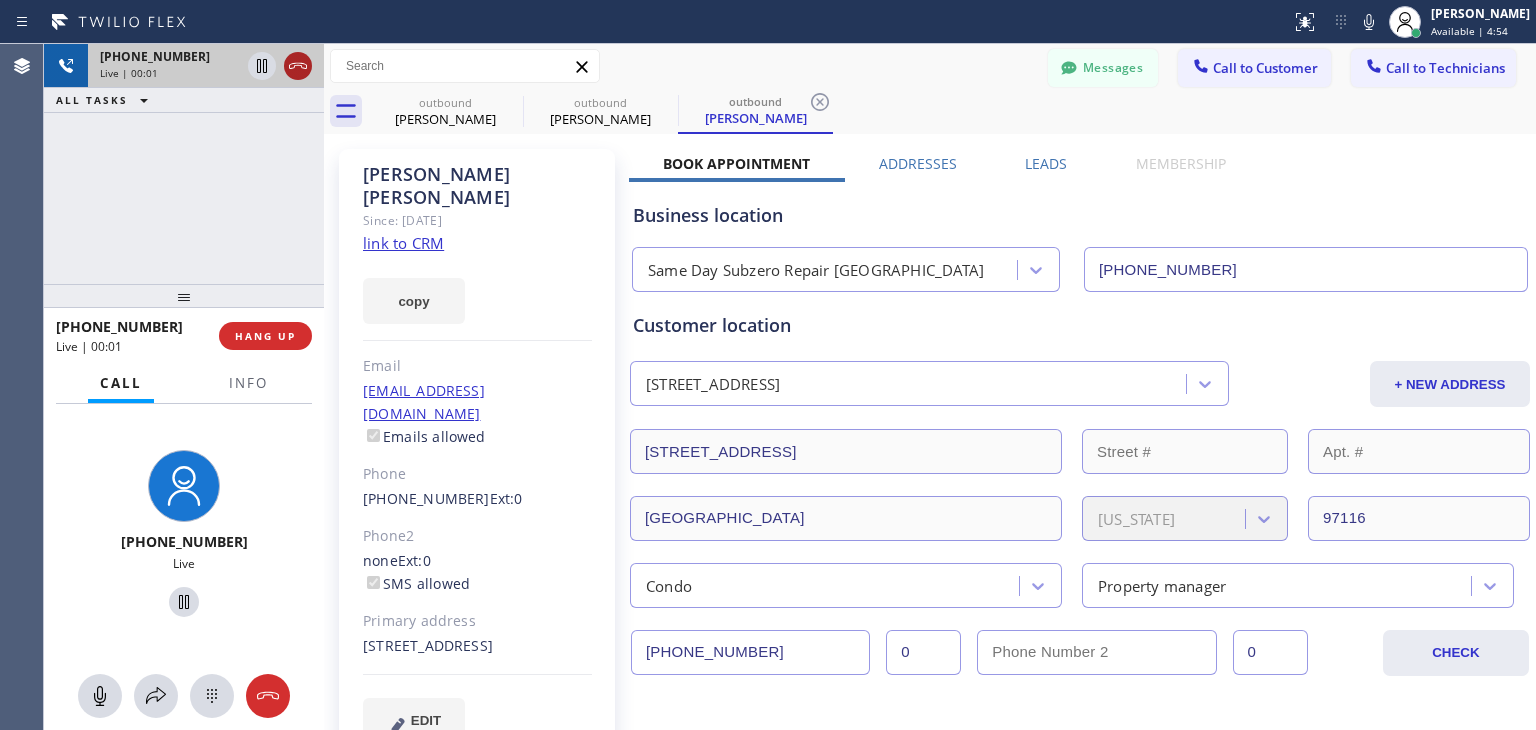 click 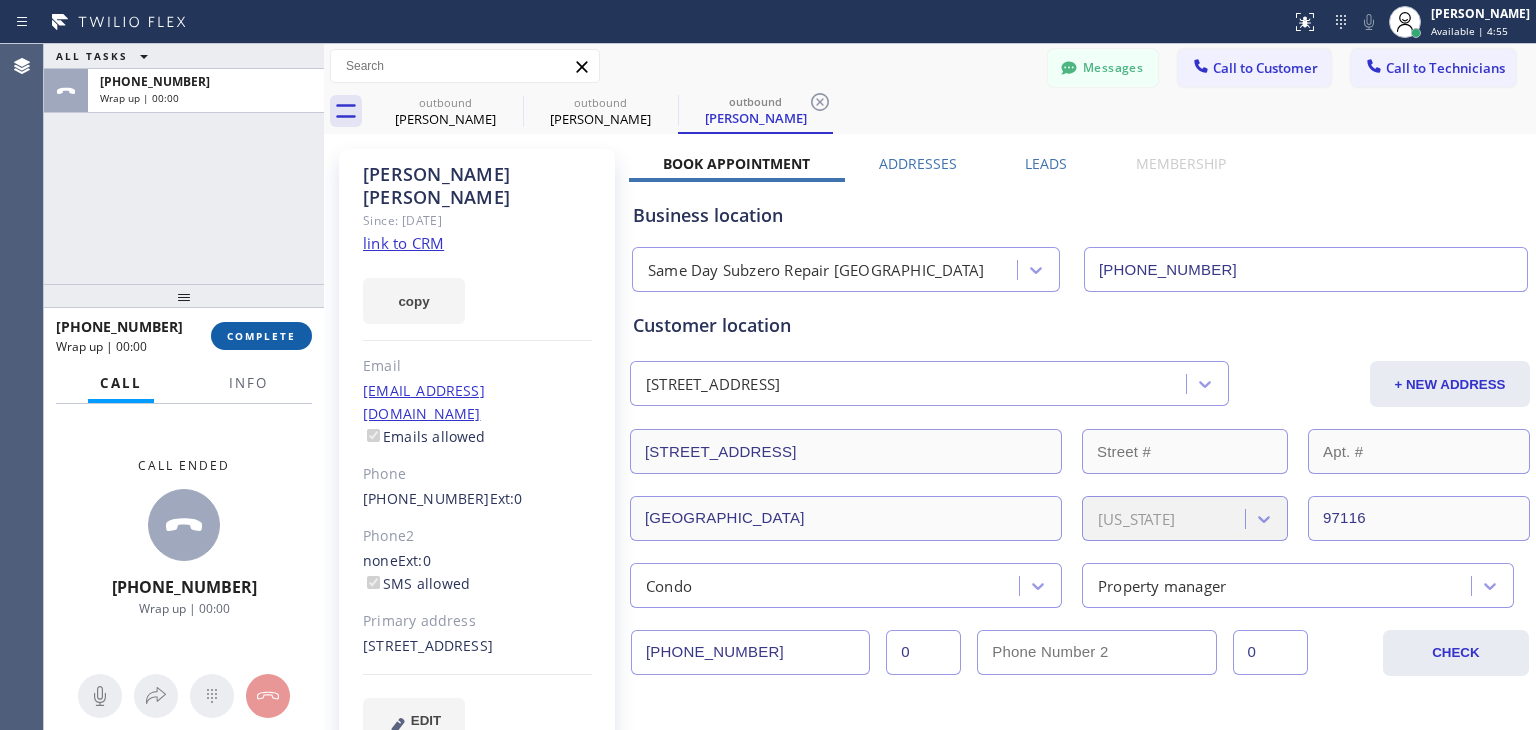 click on "COMPLETE" at bounding box center (261, 336) 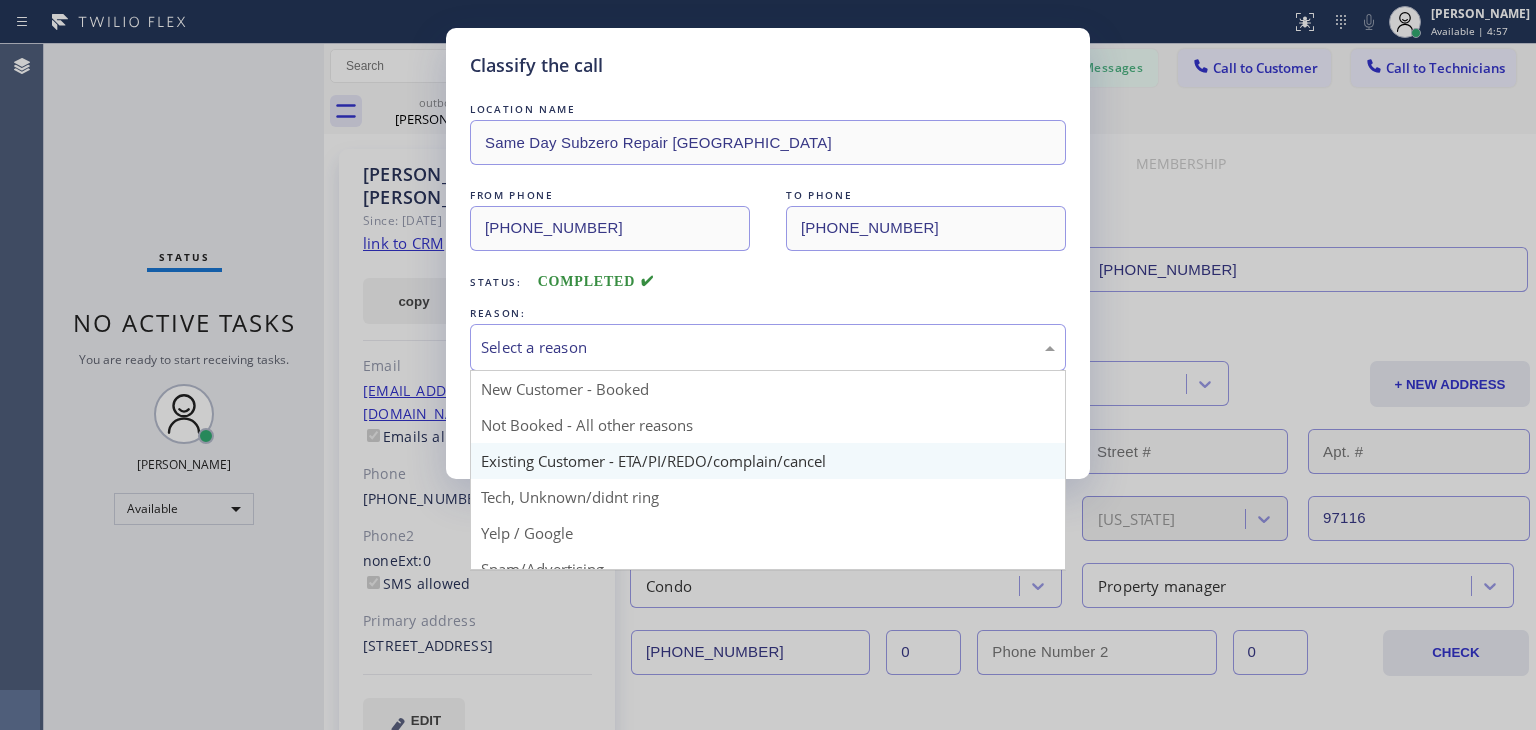 drag, startPoint x: 704, startPoint y: 343, endPoint x: 700, endPoint y: 461, distance: 118.06778 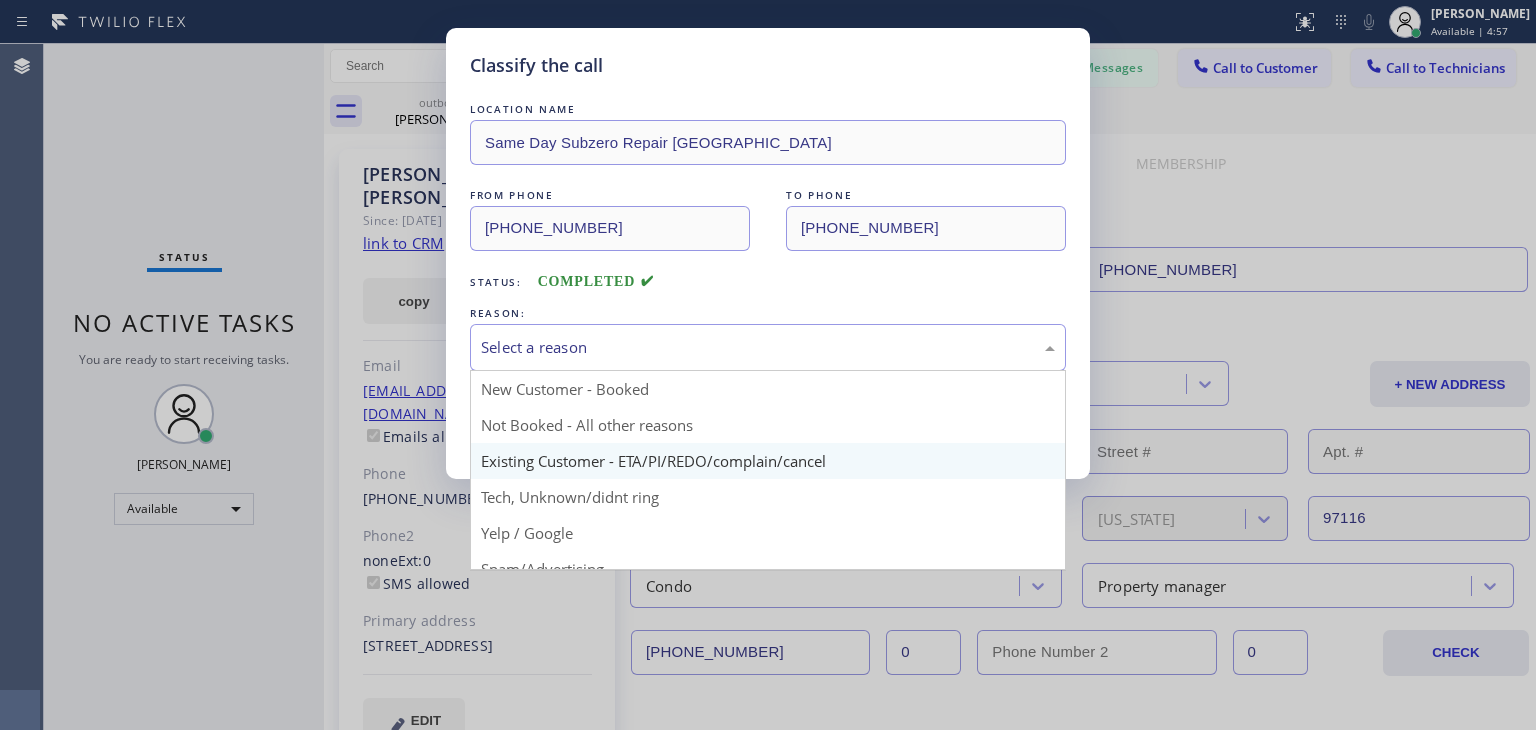 click on "Select a reason New Customer - Booked Not Booked - All other reasons Existing Customer - ETA/PI/REDO/complain/cancel Tech, Unknown/didnt ring Yelp / Google  Spam/Advertising Transferred HouseCallPro / HomeAdvisor / Other platforms  Test call" at bounding box center [768, 347] 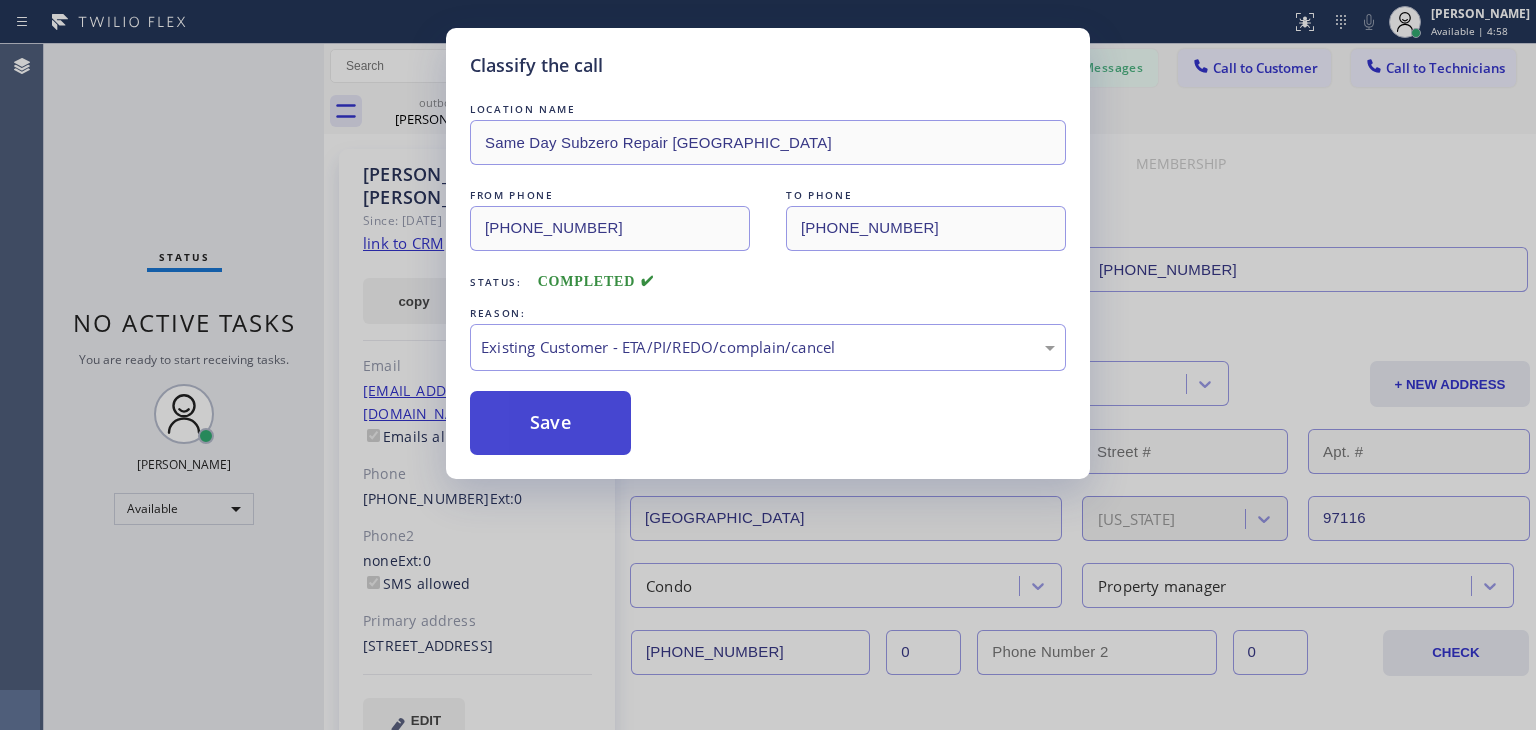 click on "Save" at bounding box center (550, 423) 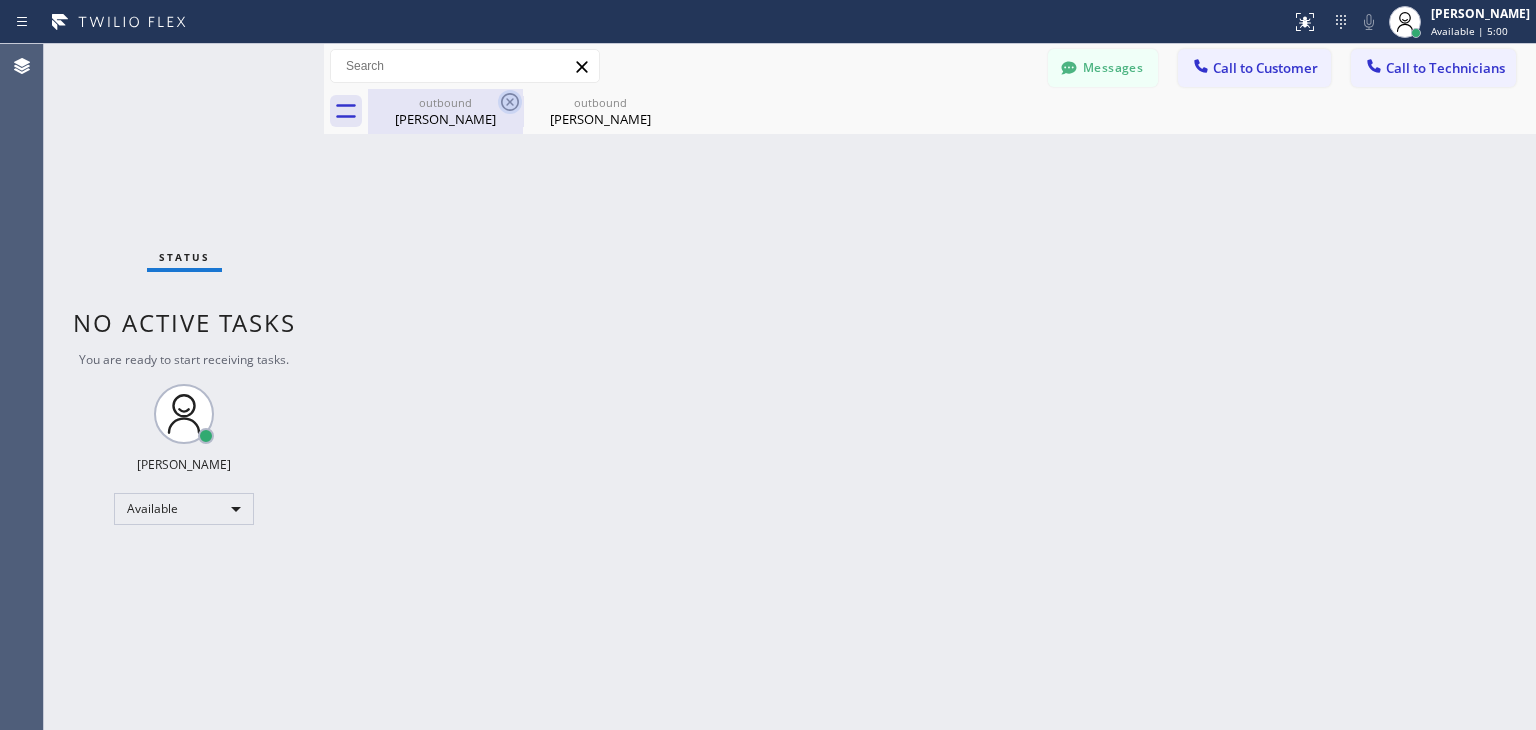 click 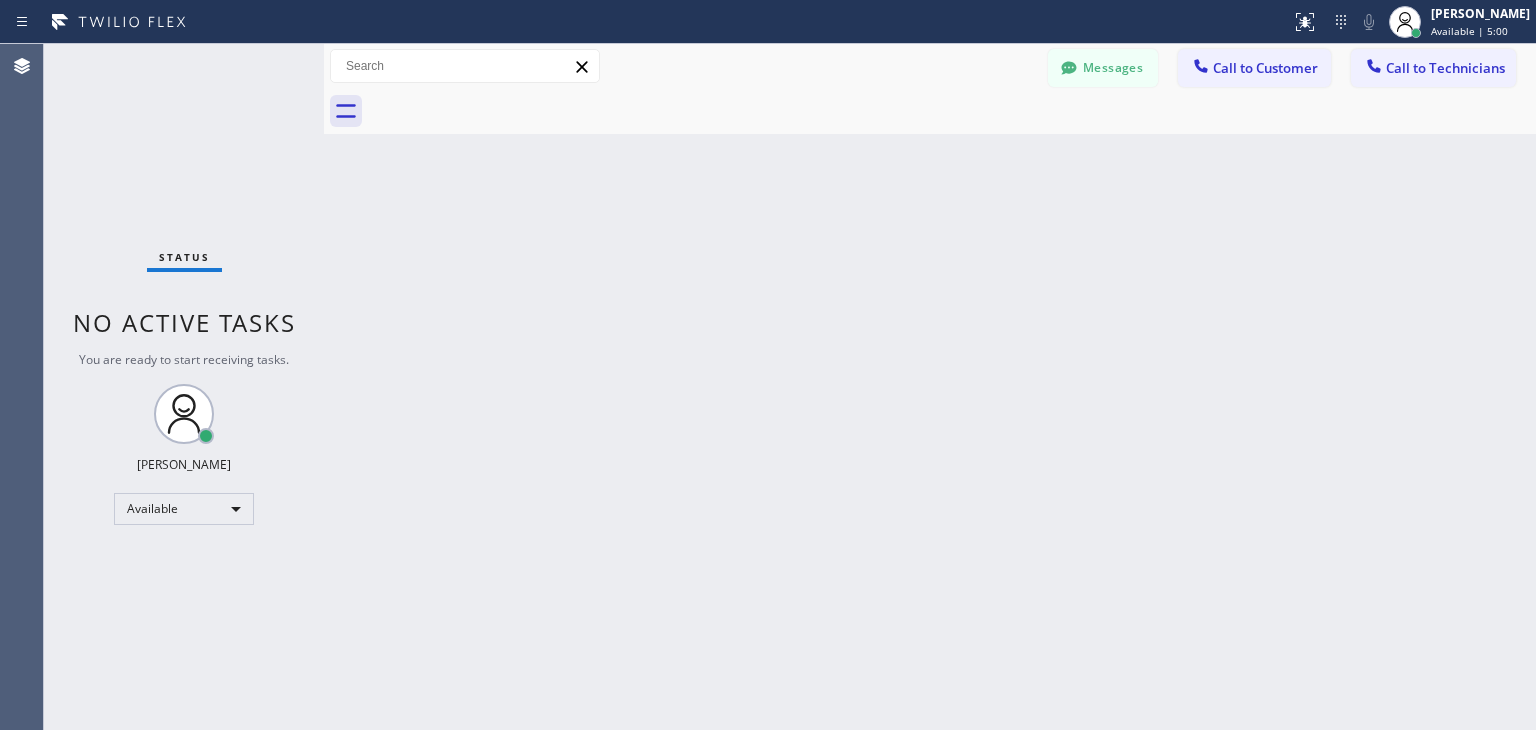 click at bounding box center (952, 111) 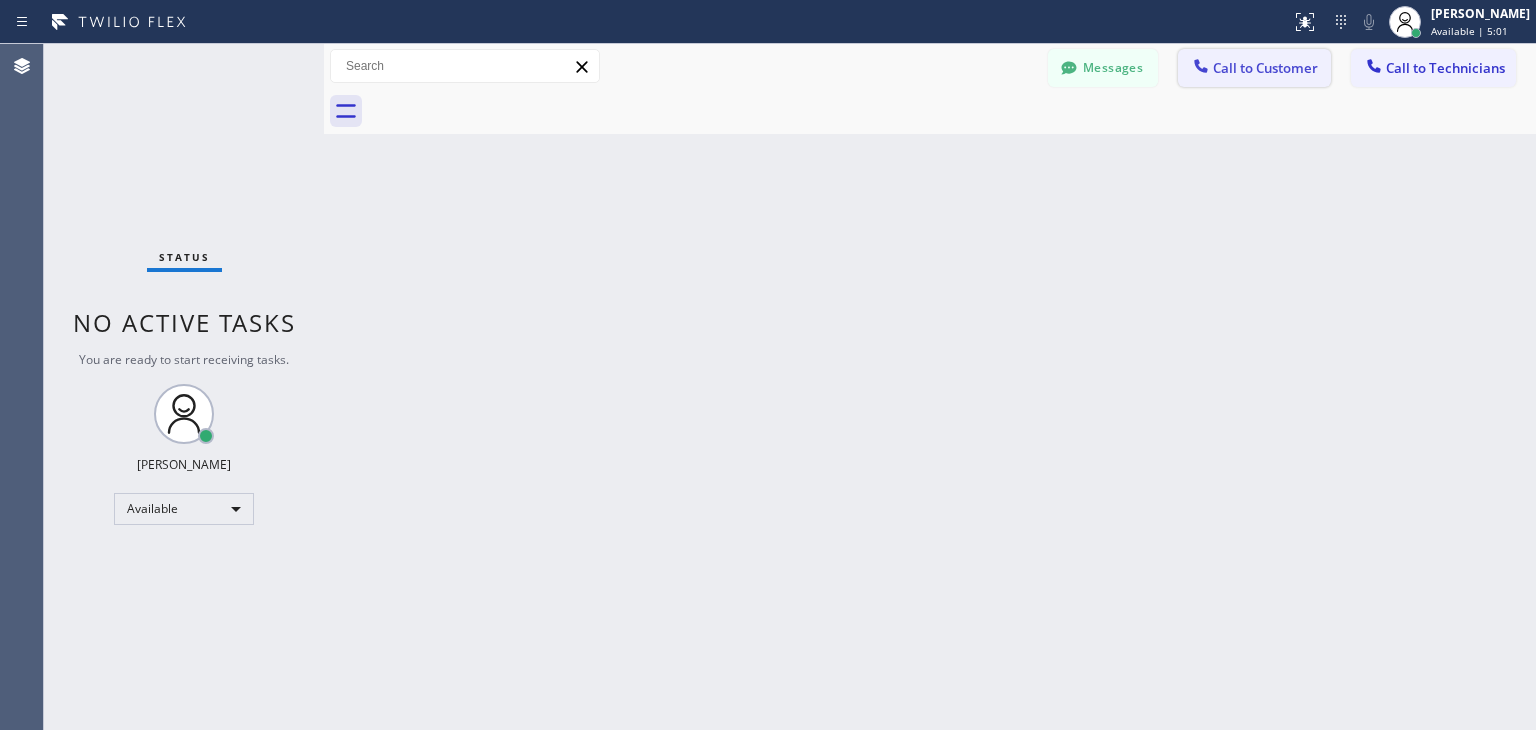 click on "Call to Customer" at bounding box center (1265, 68) 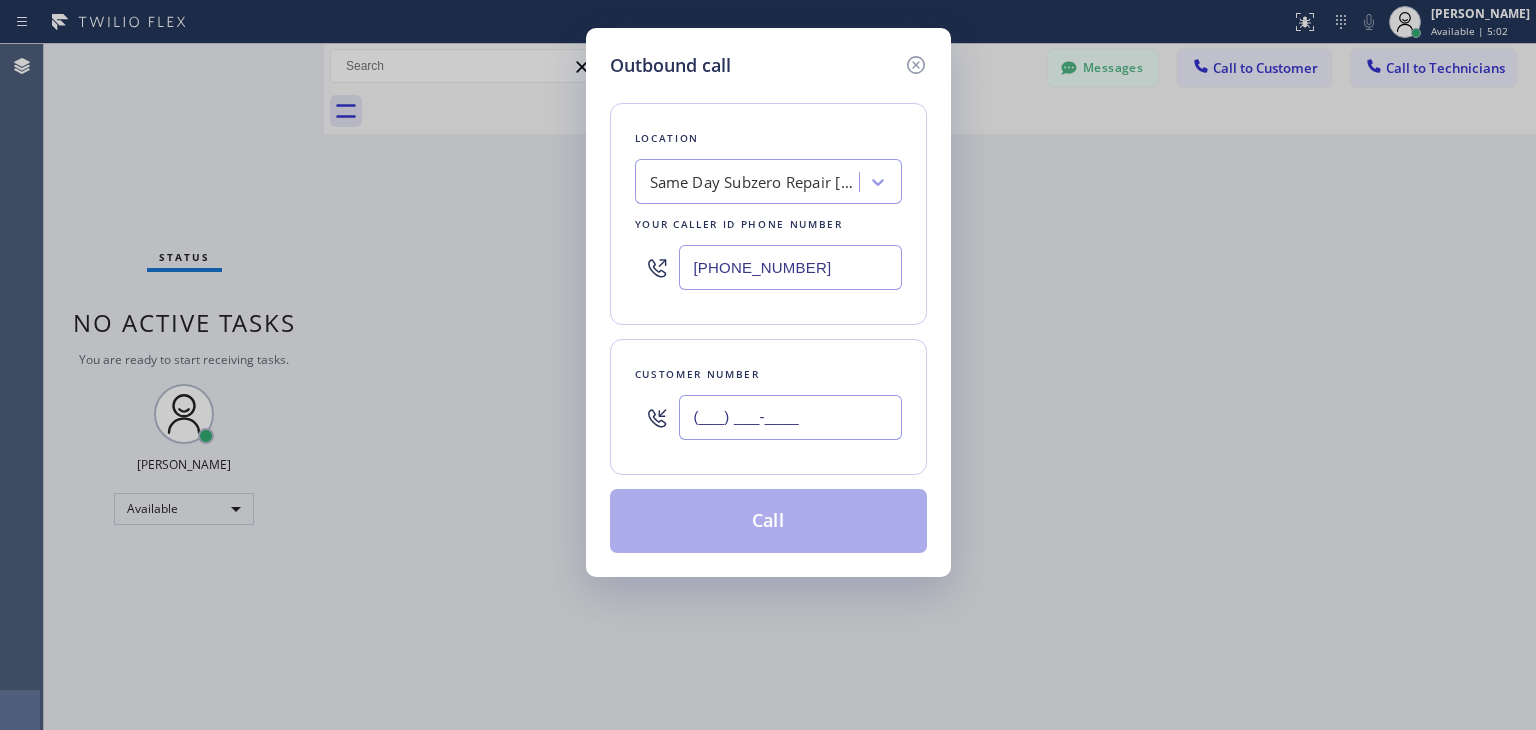 paste on "503) 359-4425" 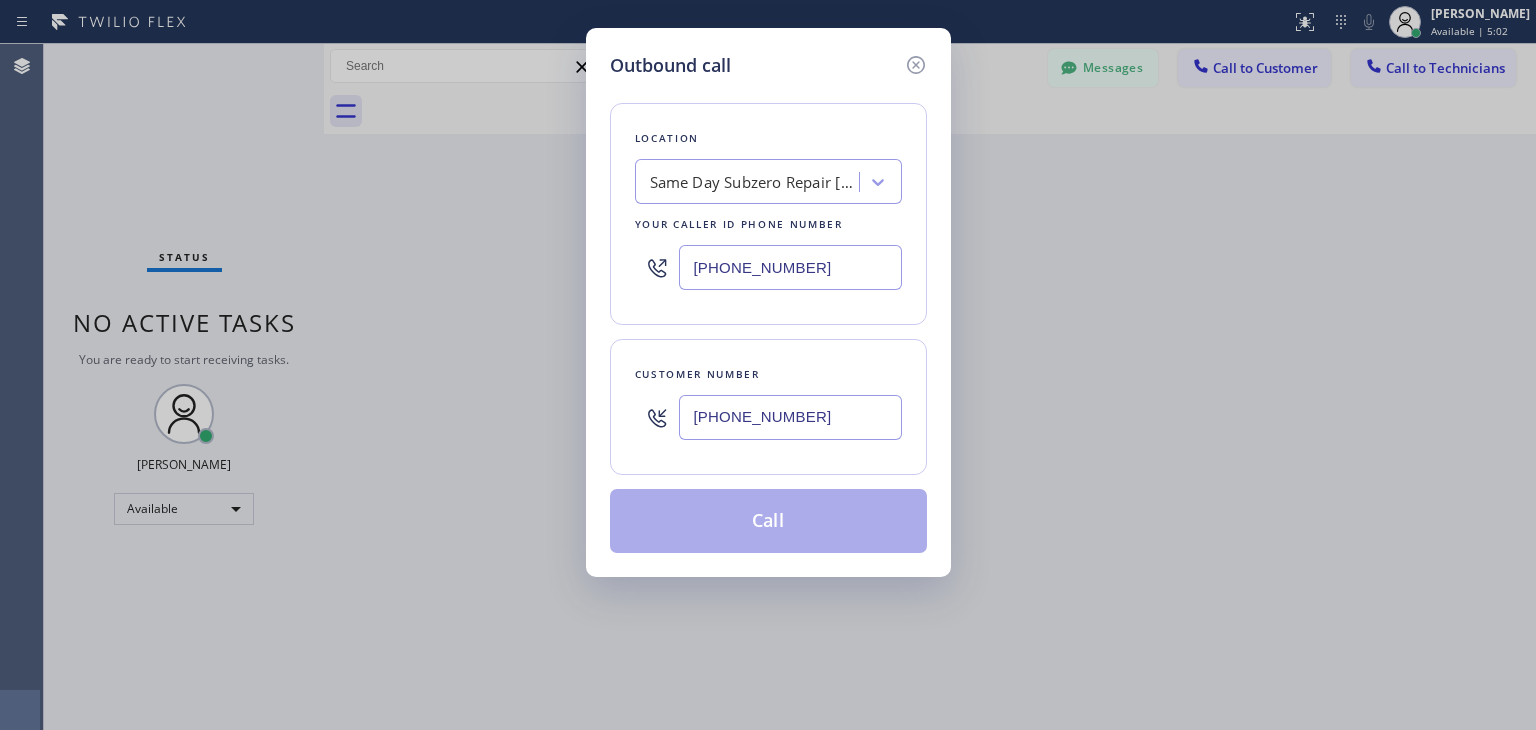 click on "(503) 359-4425" at bounding box center [790, 417] 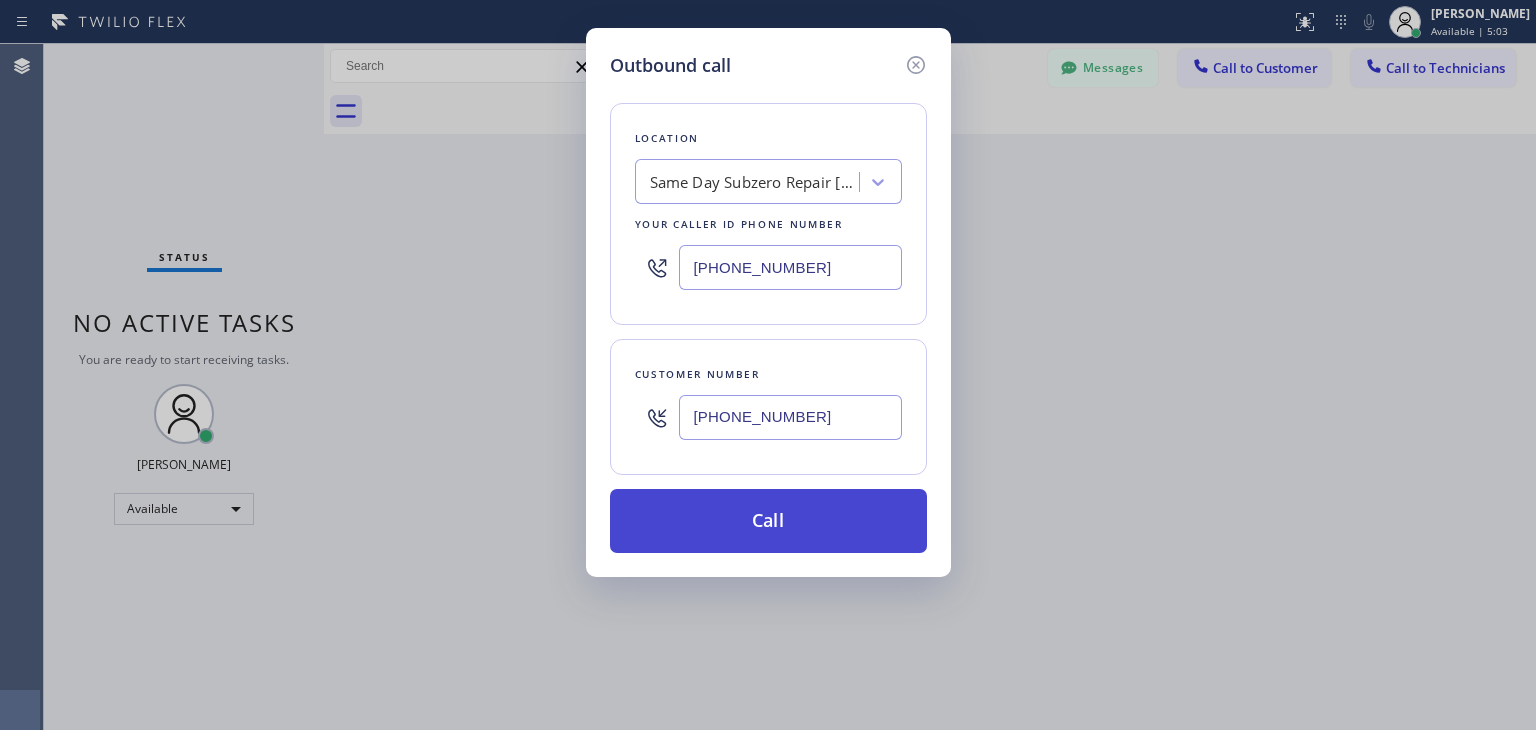 type on "(503) 359-4425" 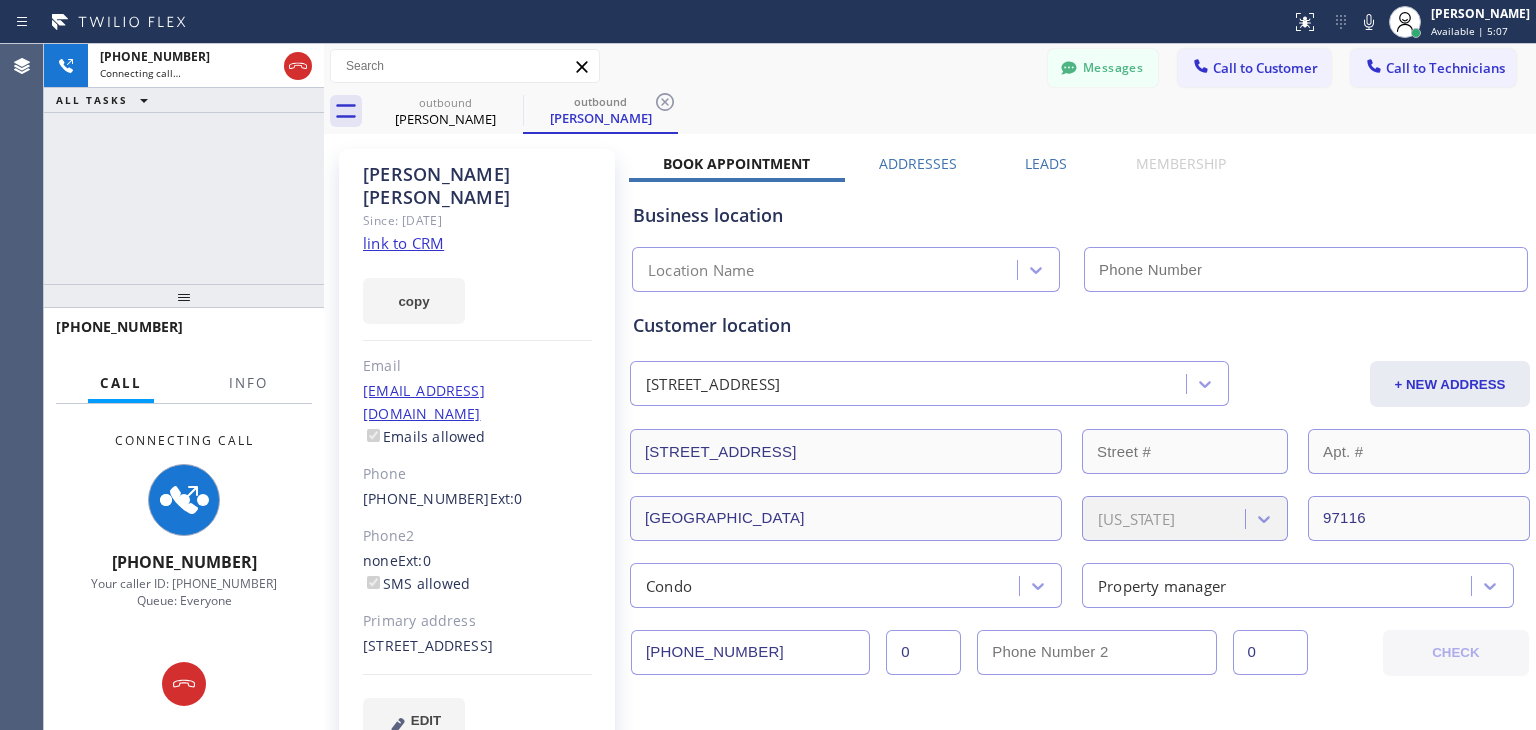 type on "(503) 386-0307" 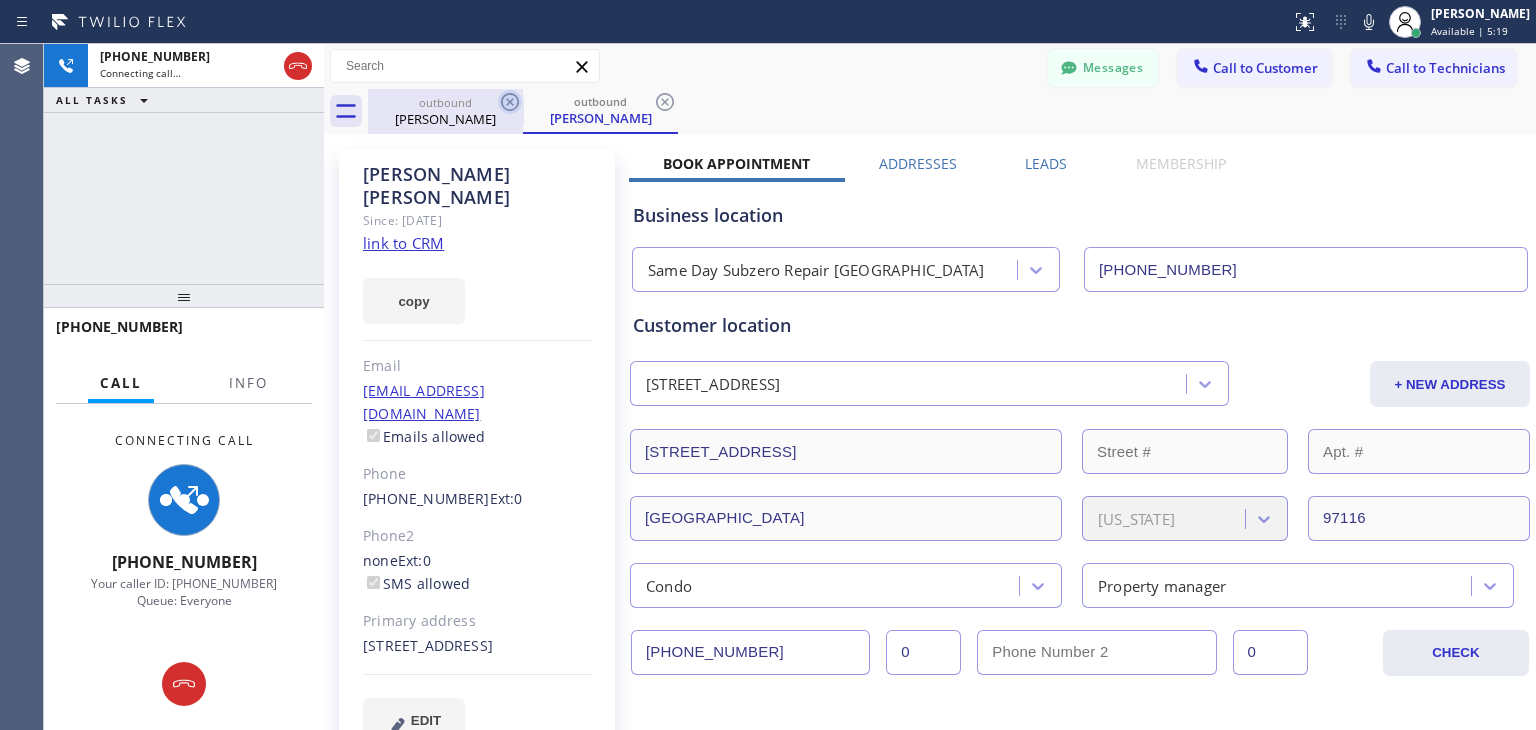 click 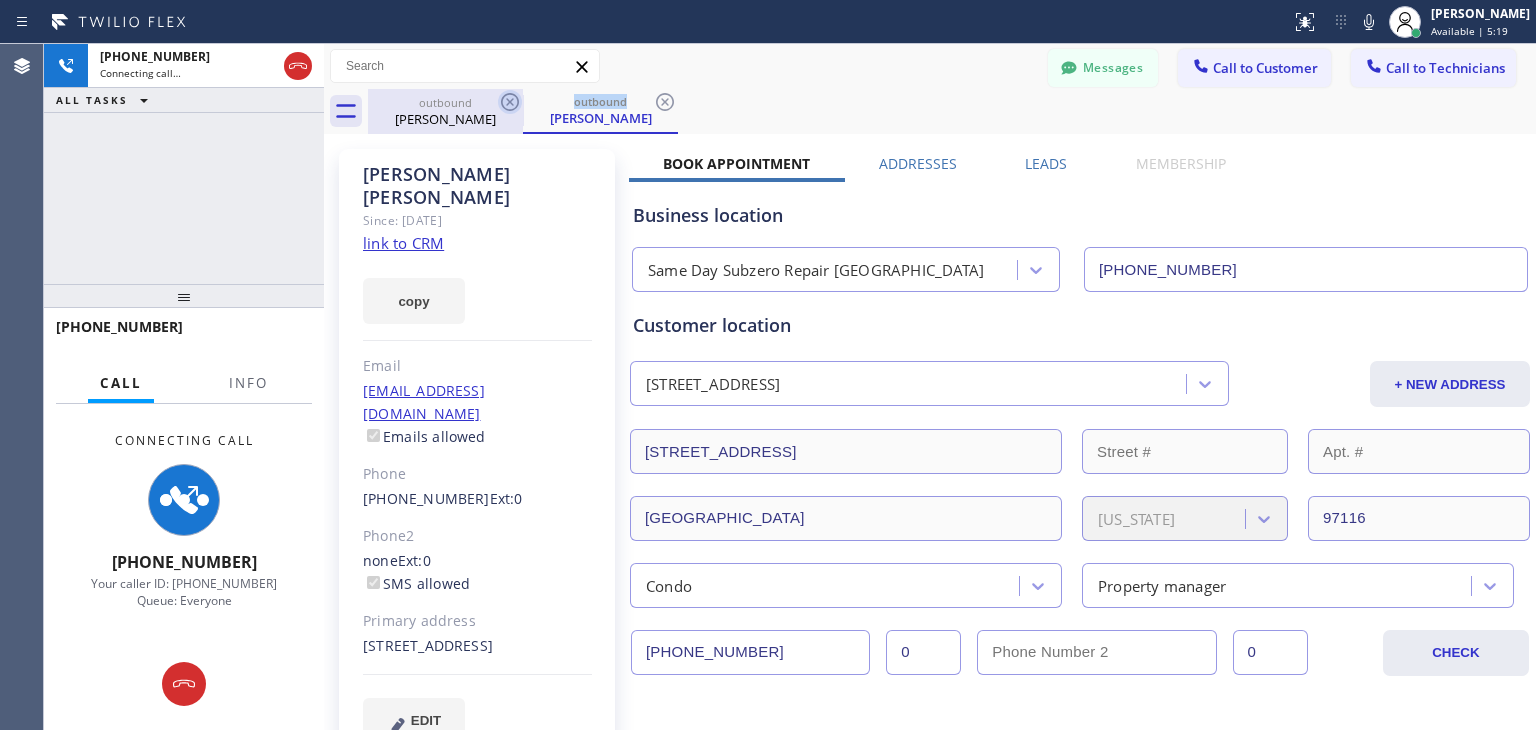 click 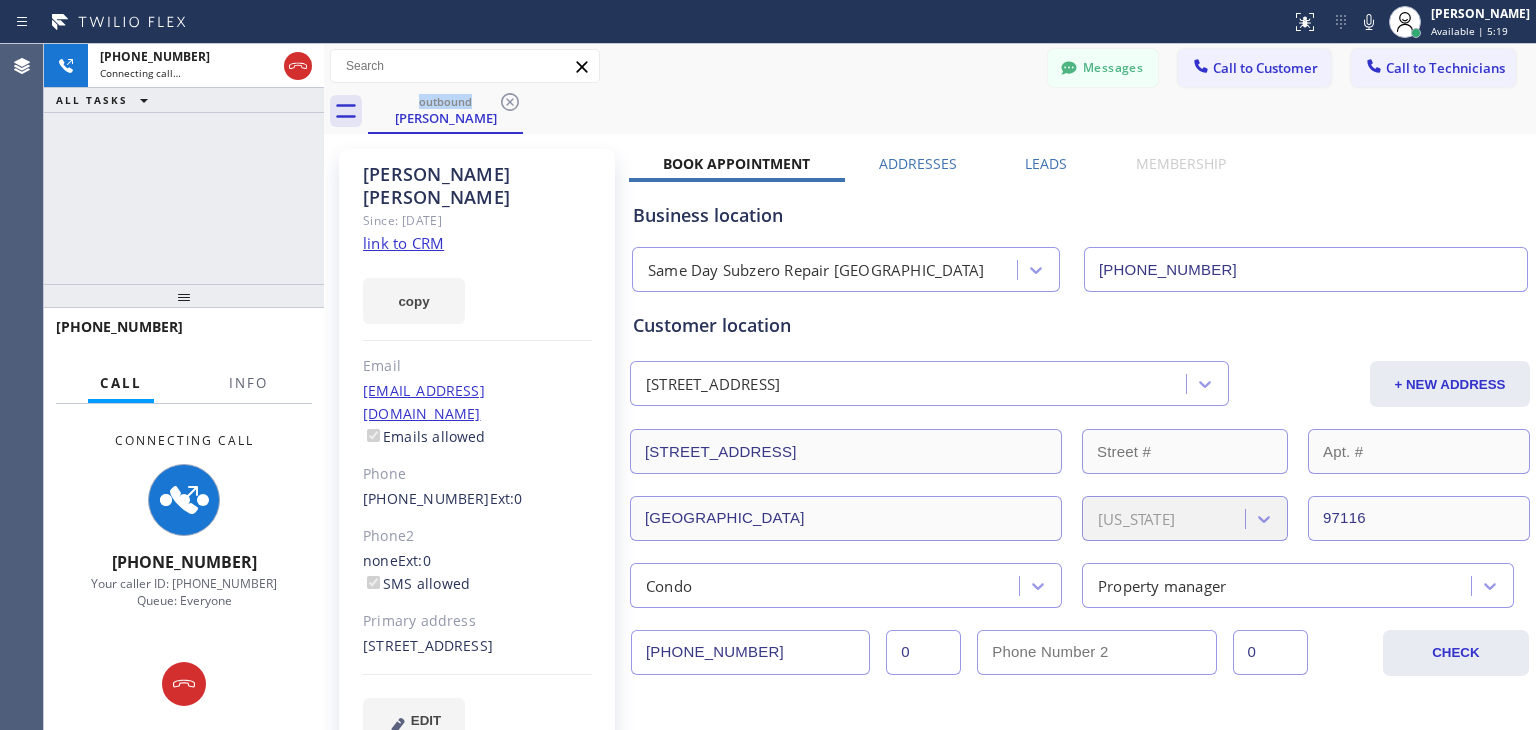 click 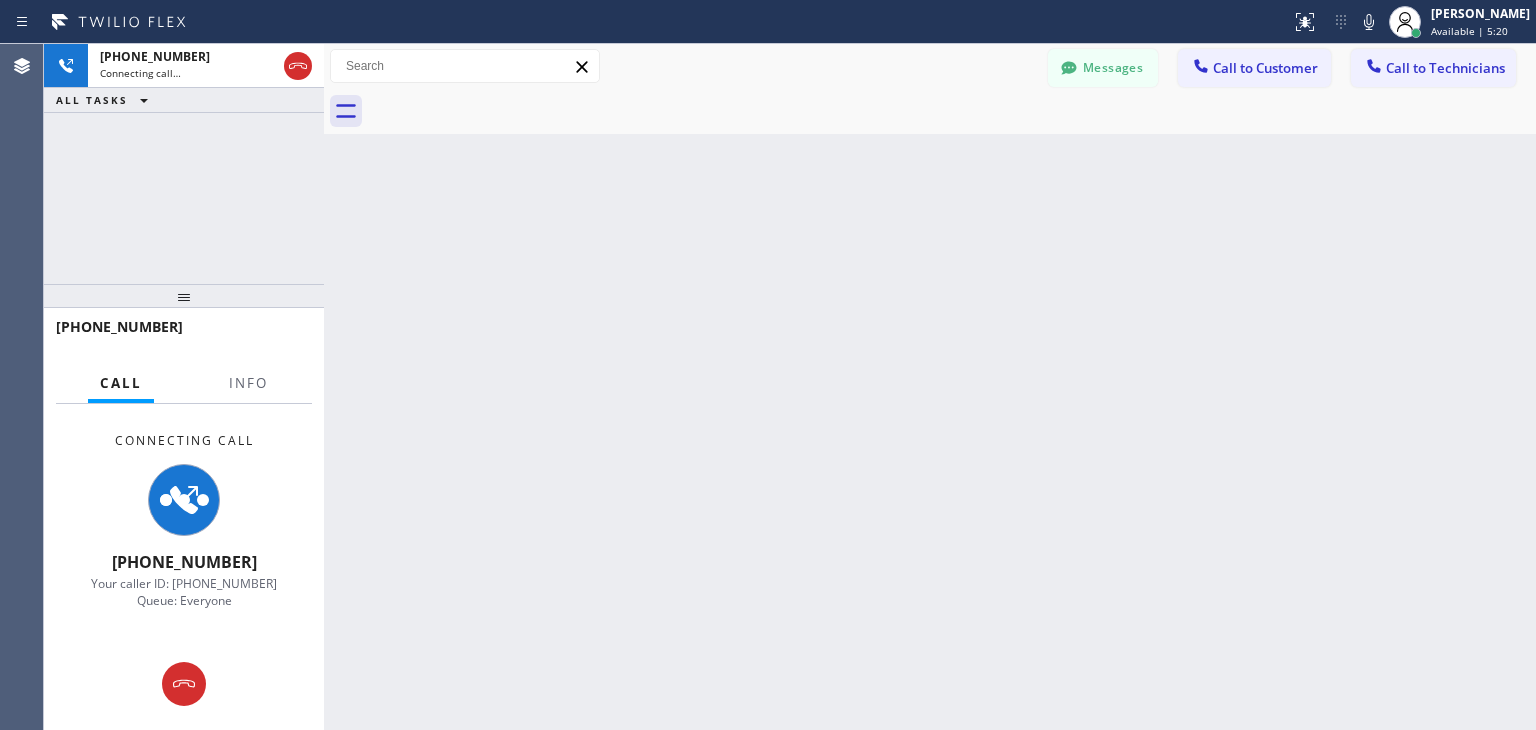 click at bounding box center (952, 111) 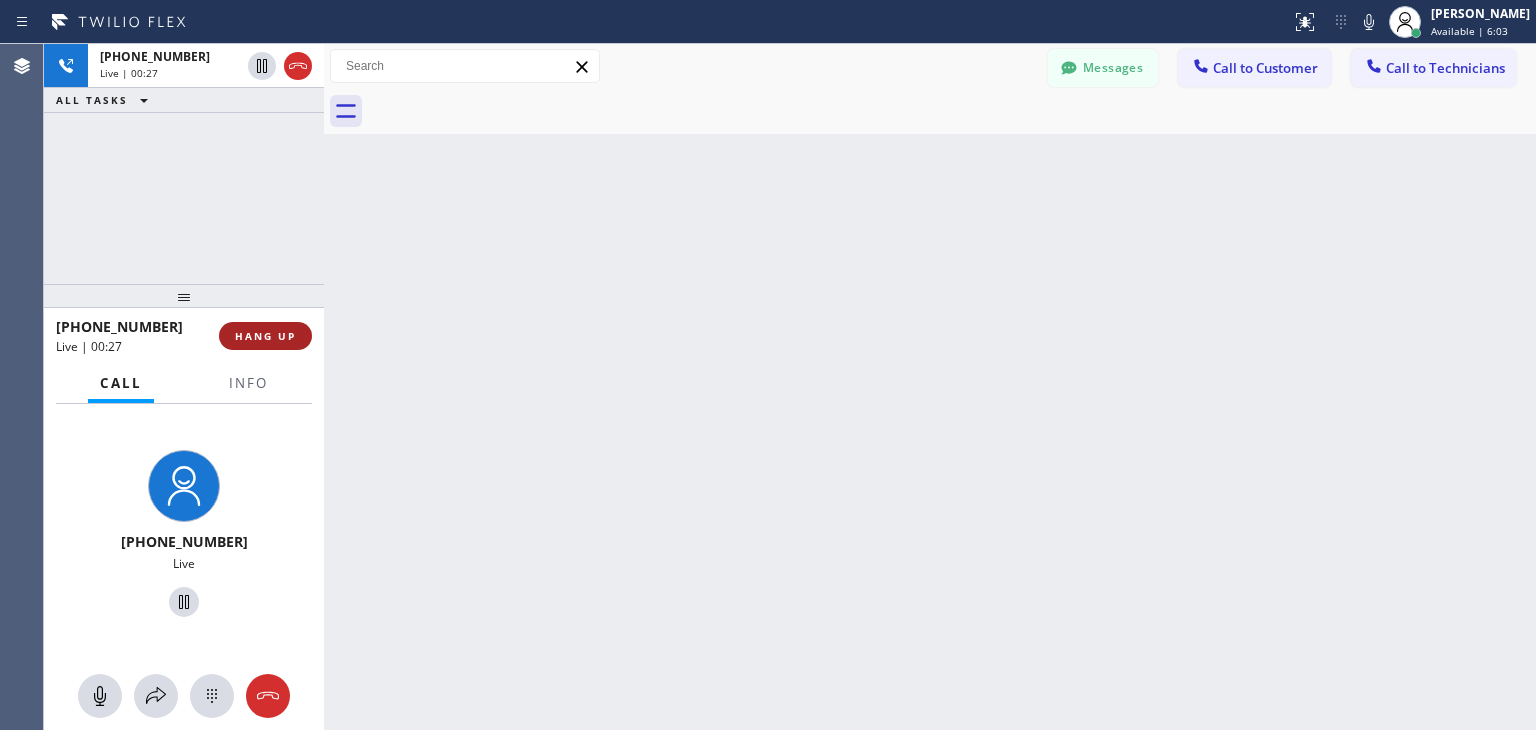click on "HANG UP" at bounding box center [265, 336] 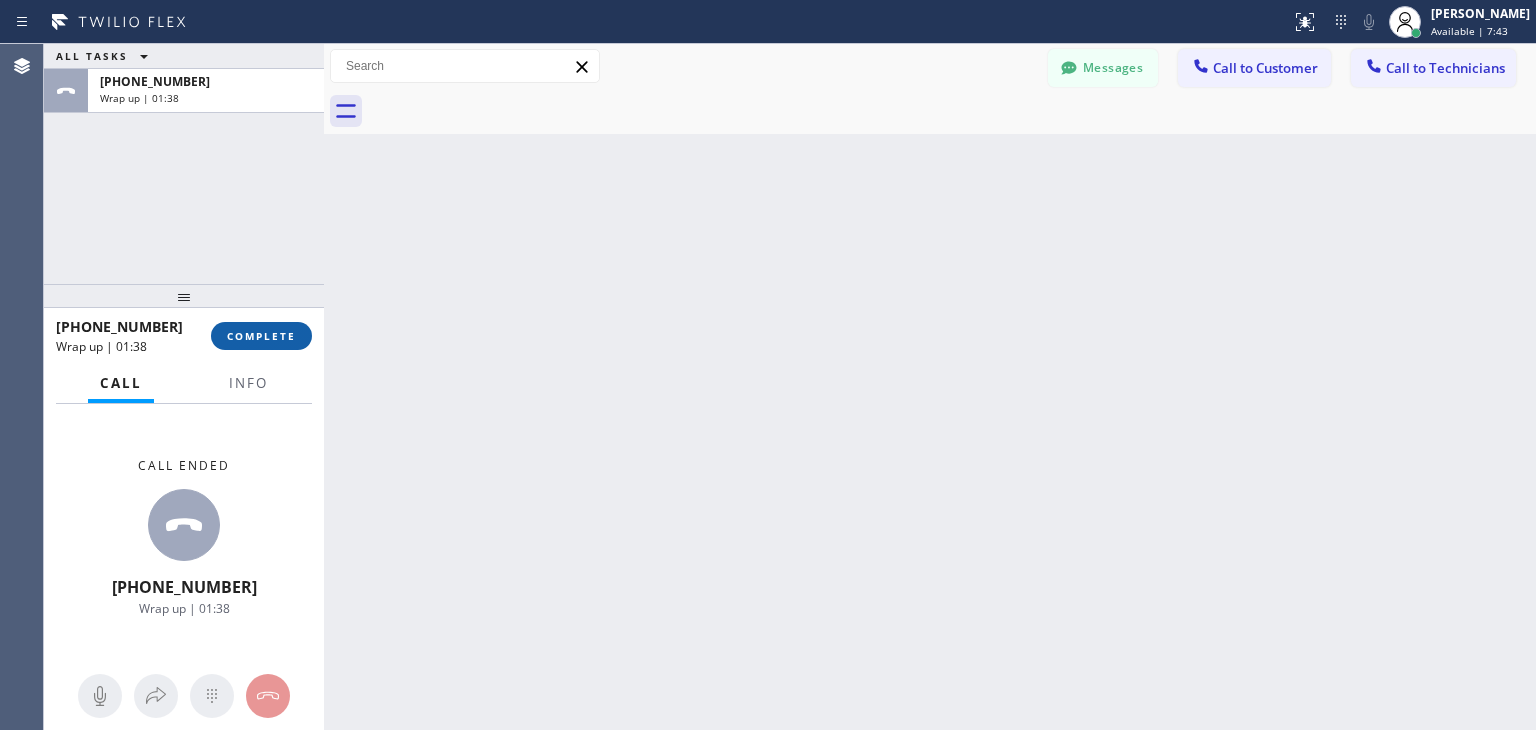 click on "COMPLETE" at bounding box center (261, 336) 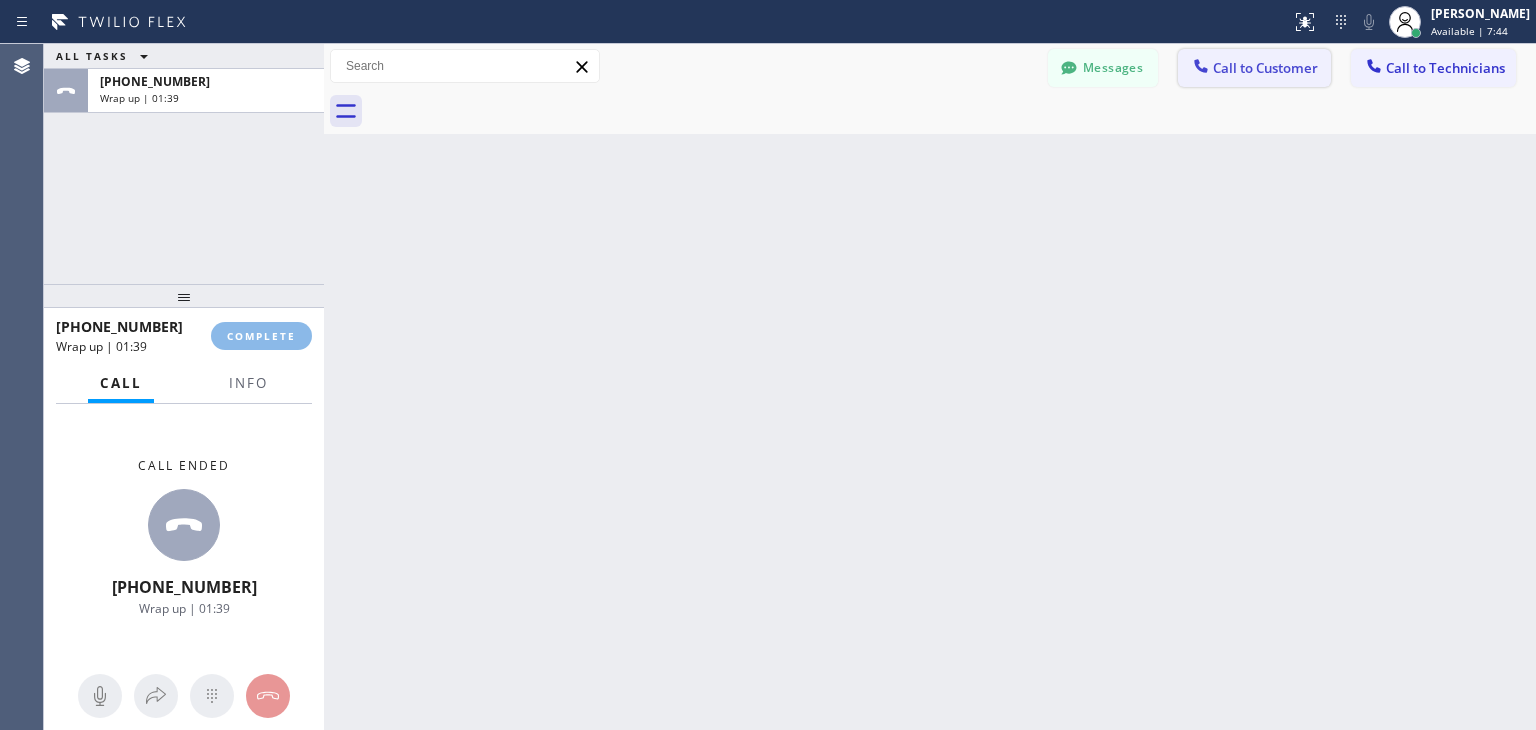 click 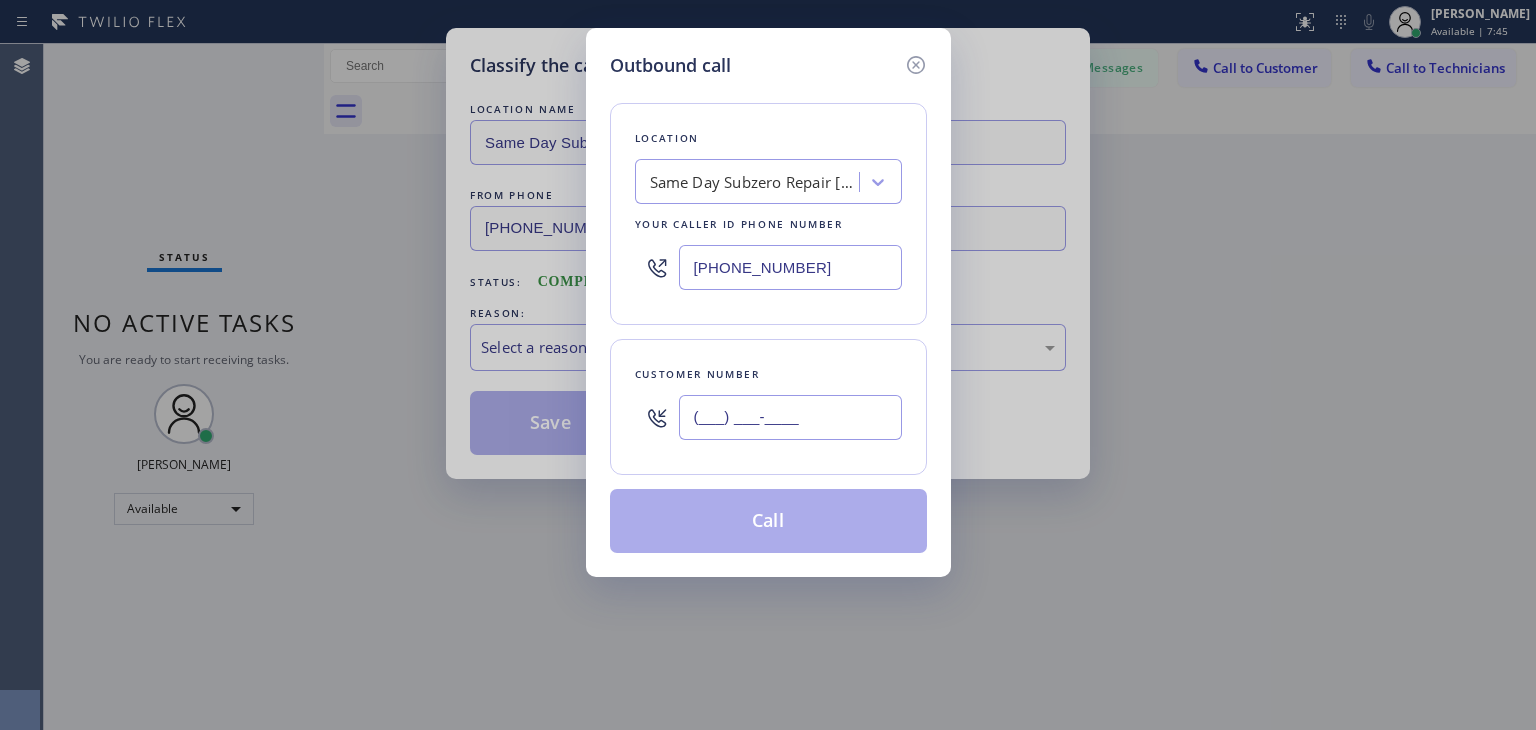 paste on "503) 359-4425" 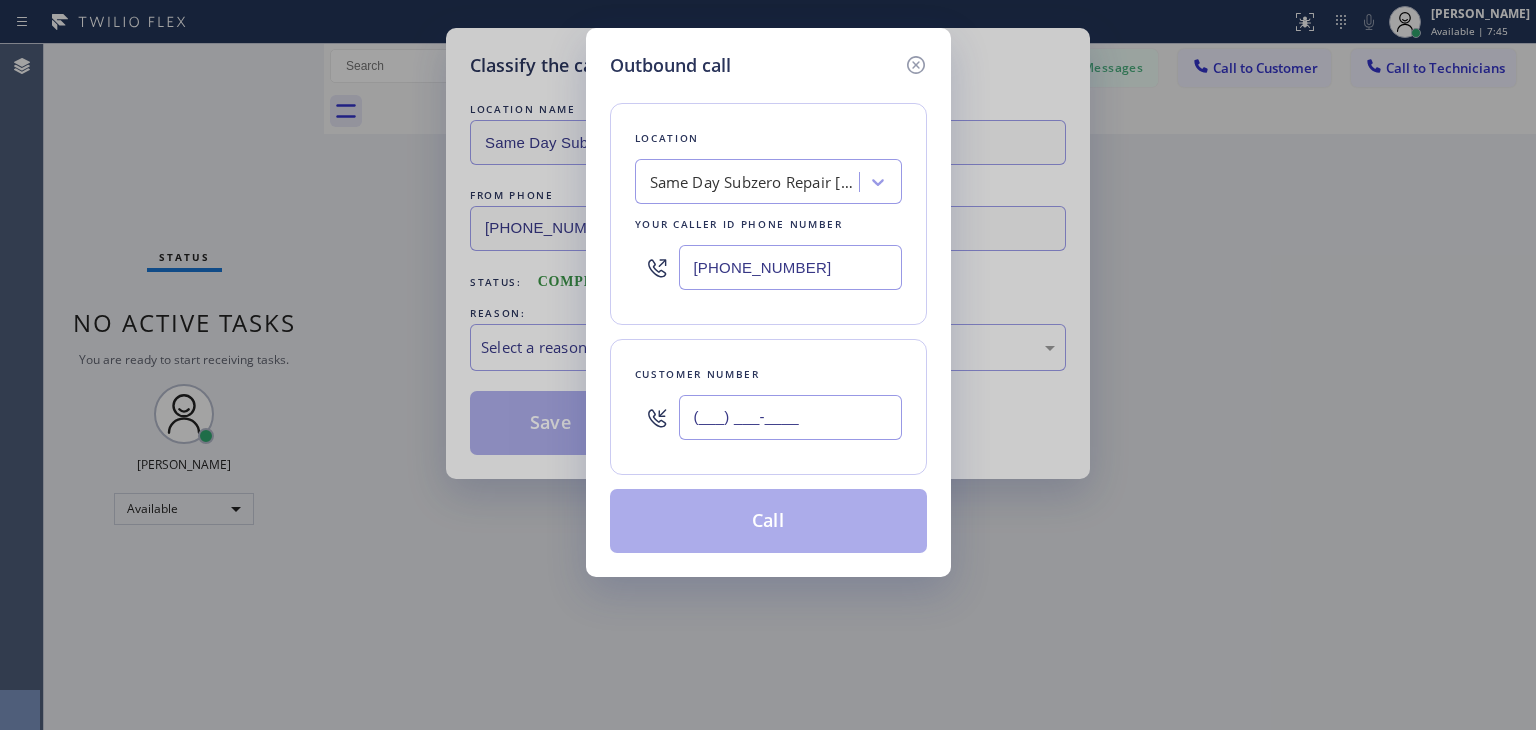 click on "(___) ___-____" at bounding box center (790, 417) 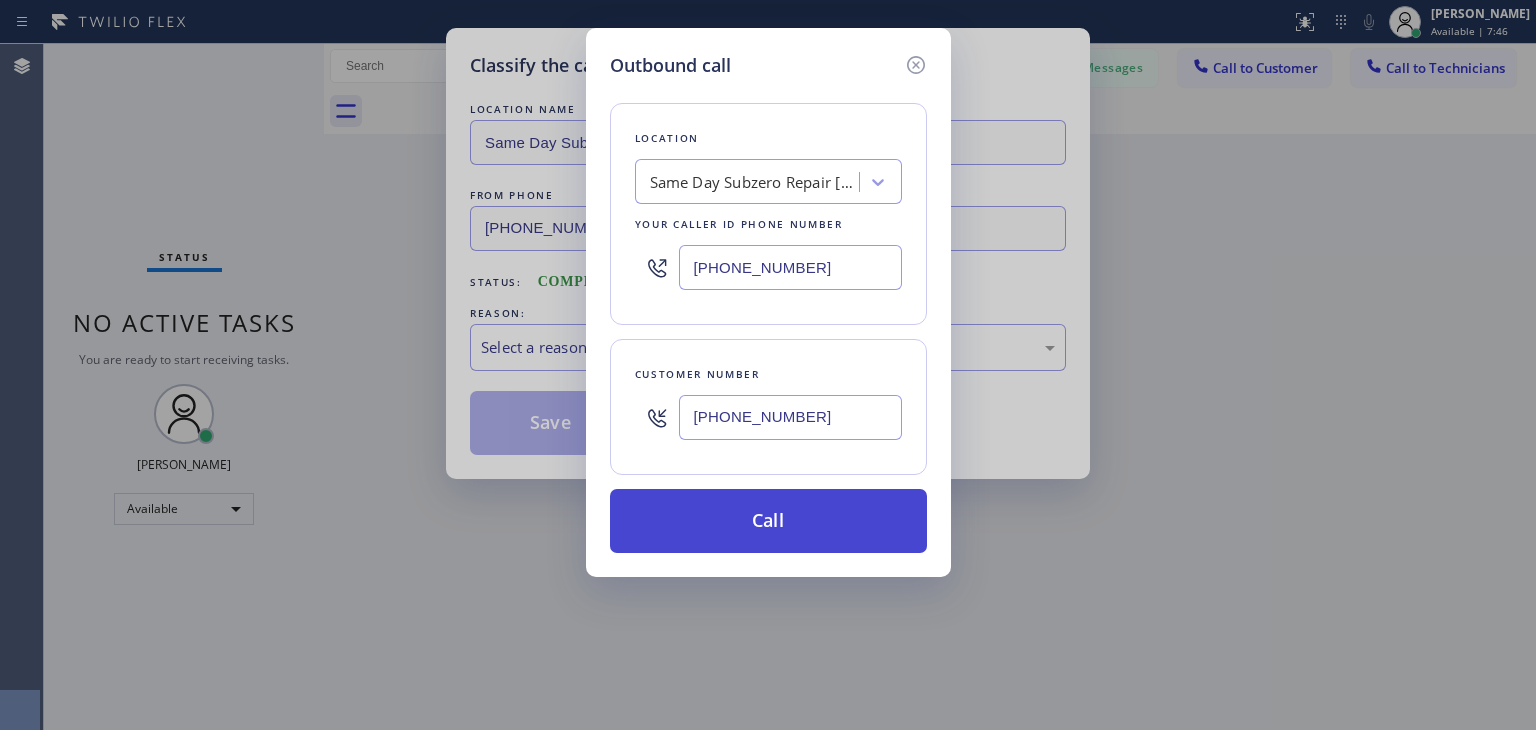 type on "(503) 359-4425" 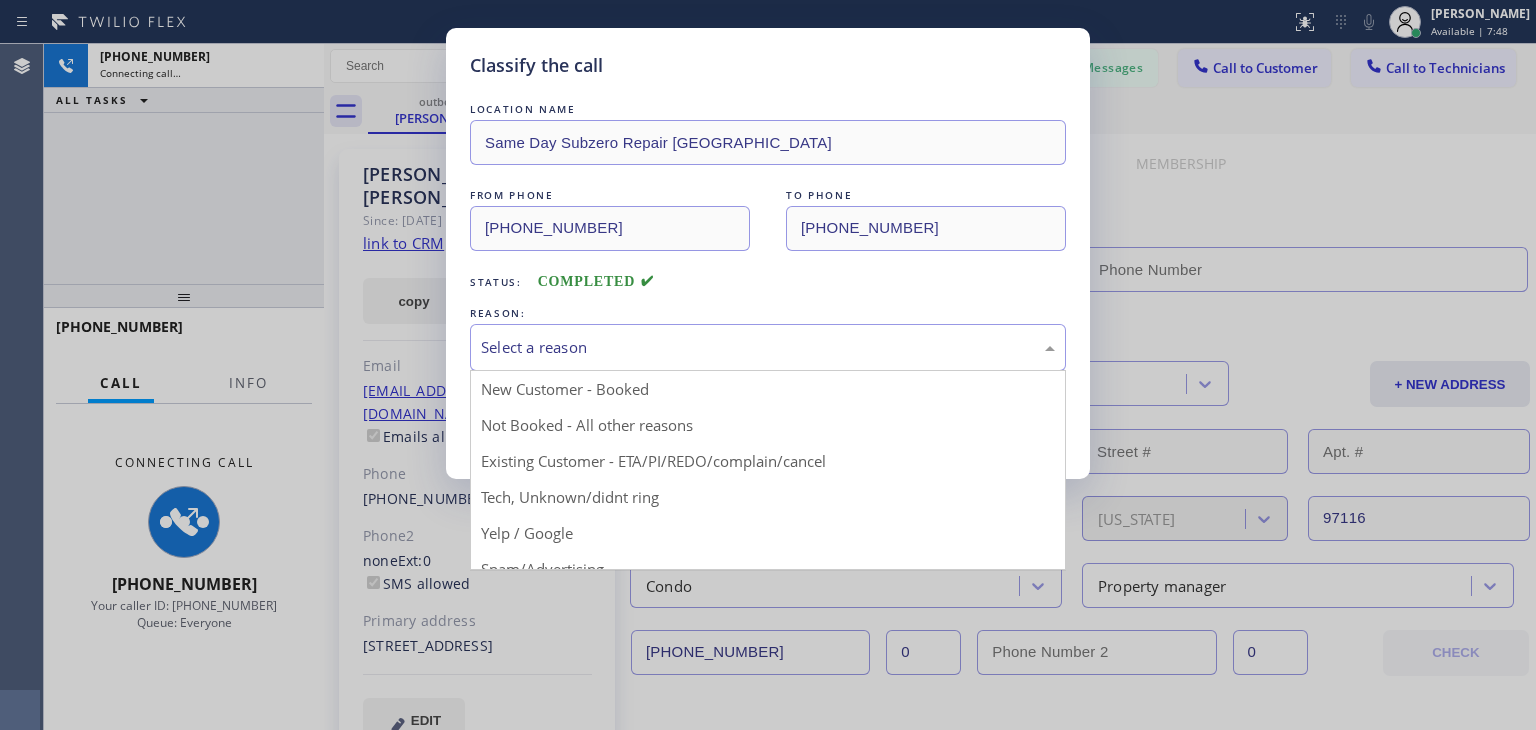 click on "Select a reason" at bounding box center (768, 347) 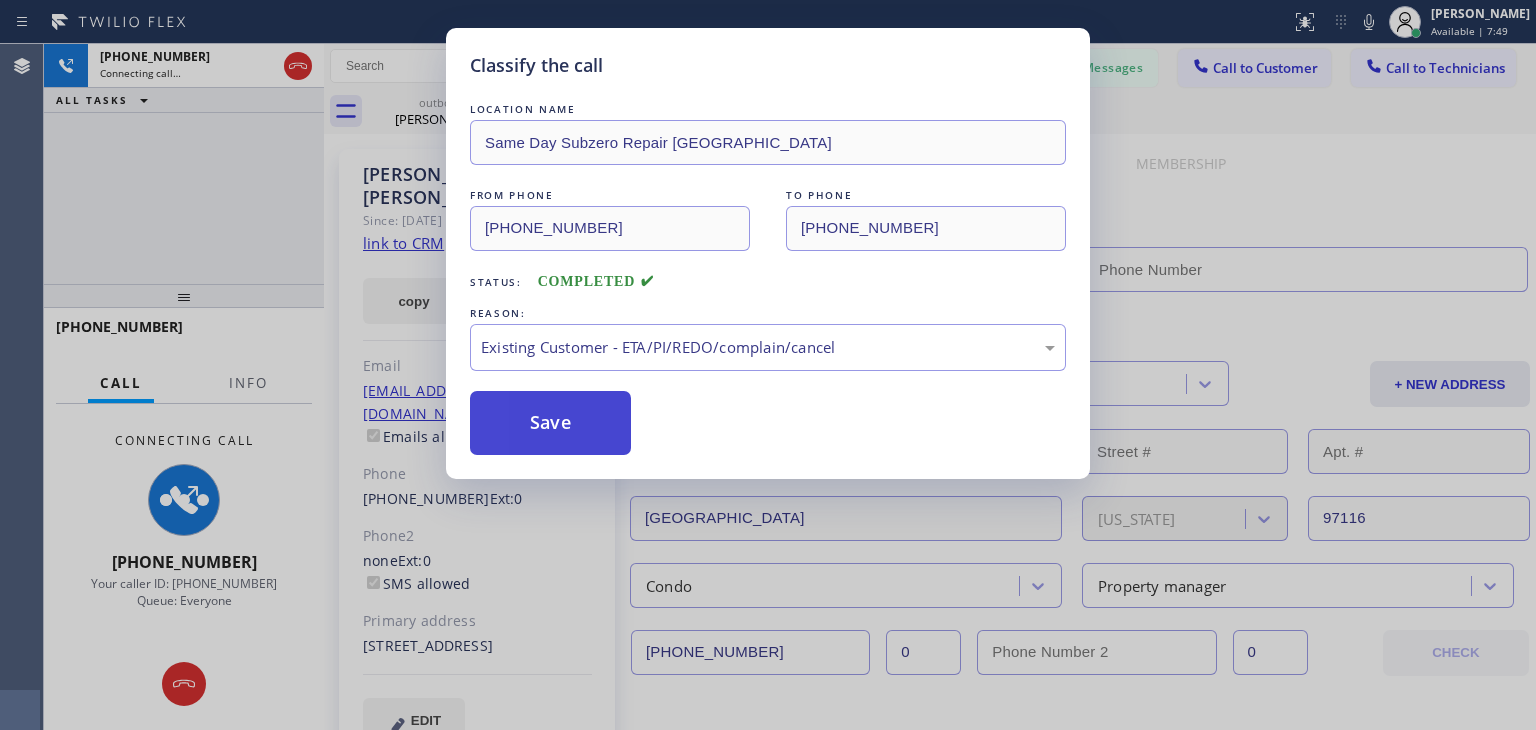 click on "Save" at bounding box center (550, 423) 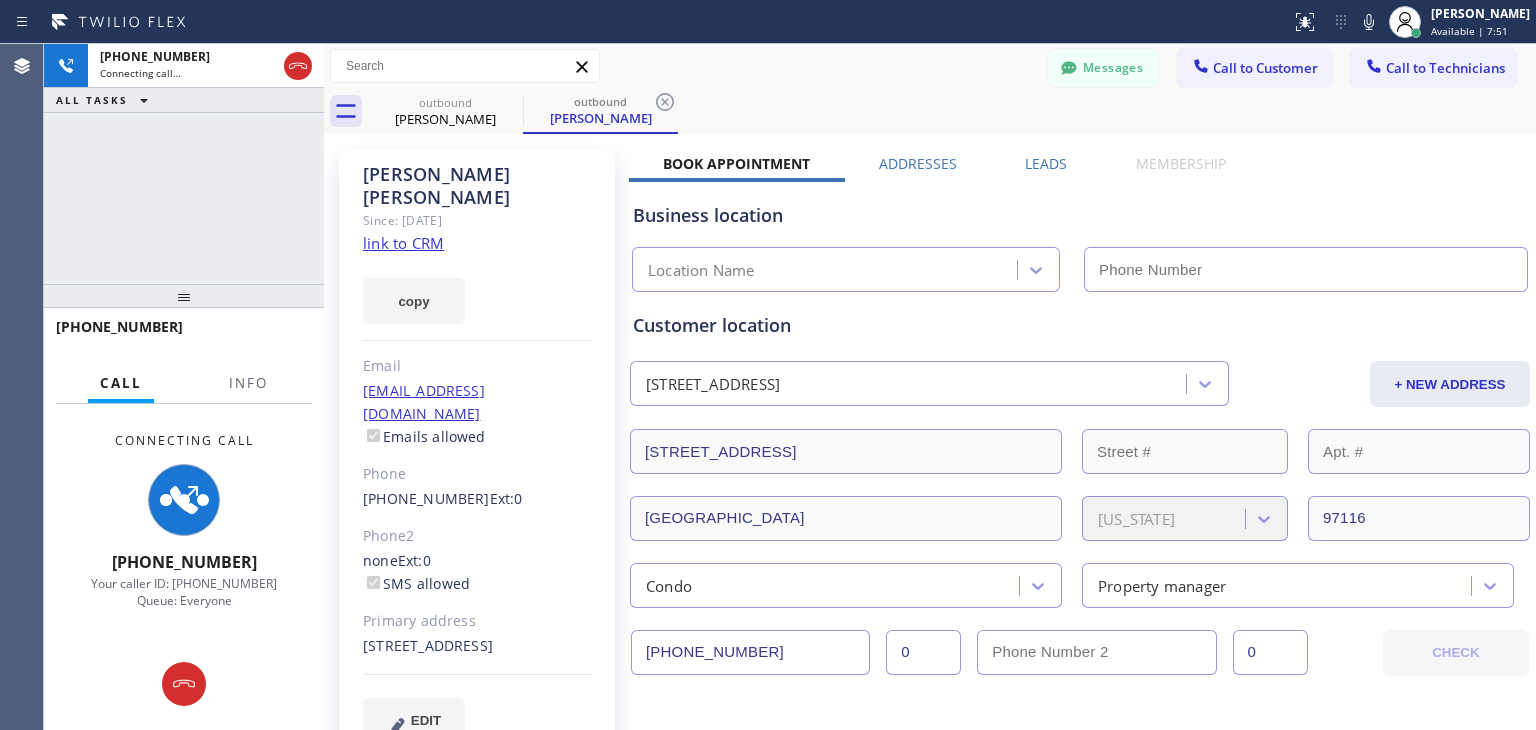 type on "(503) 386-0307" 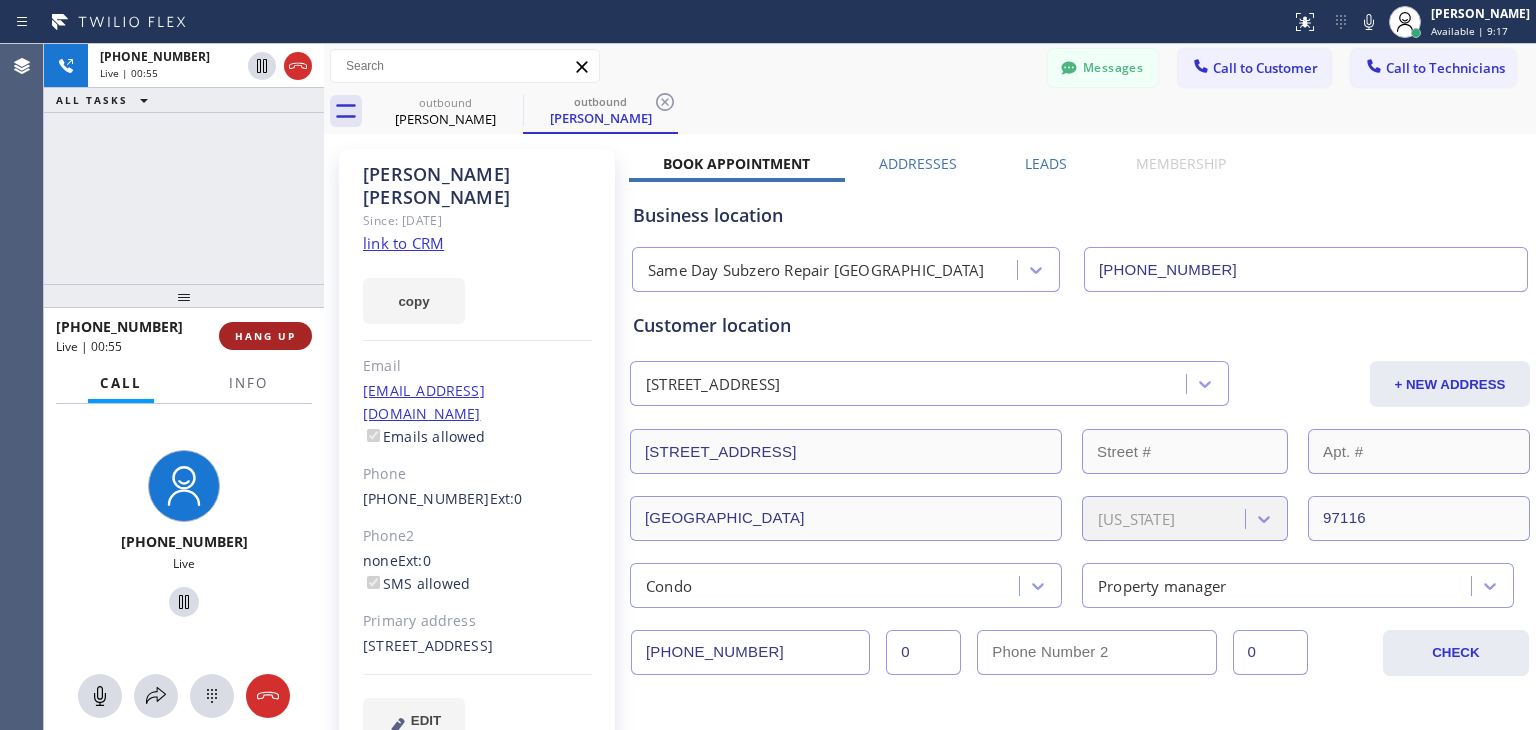 click on "HANG UP" at bounding box center [265, 336] 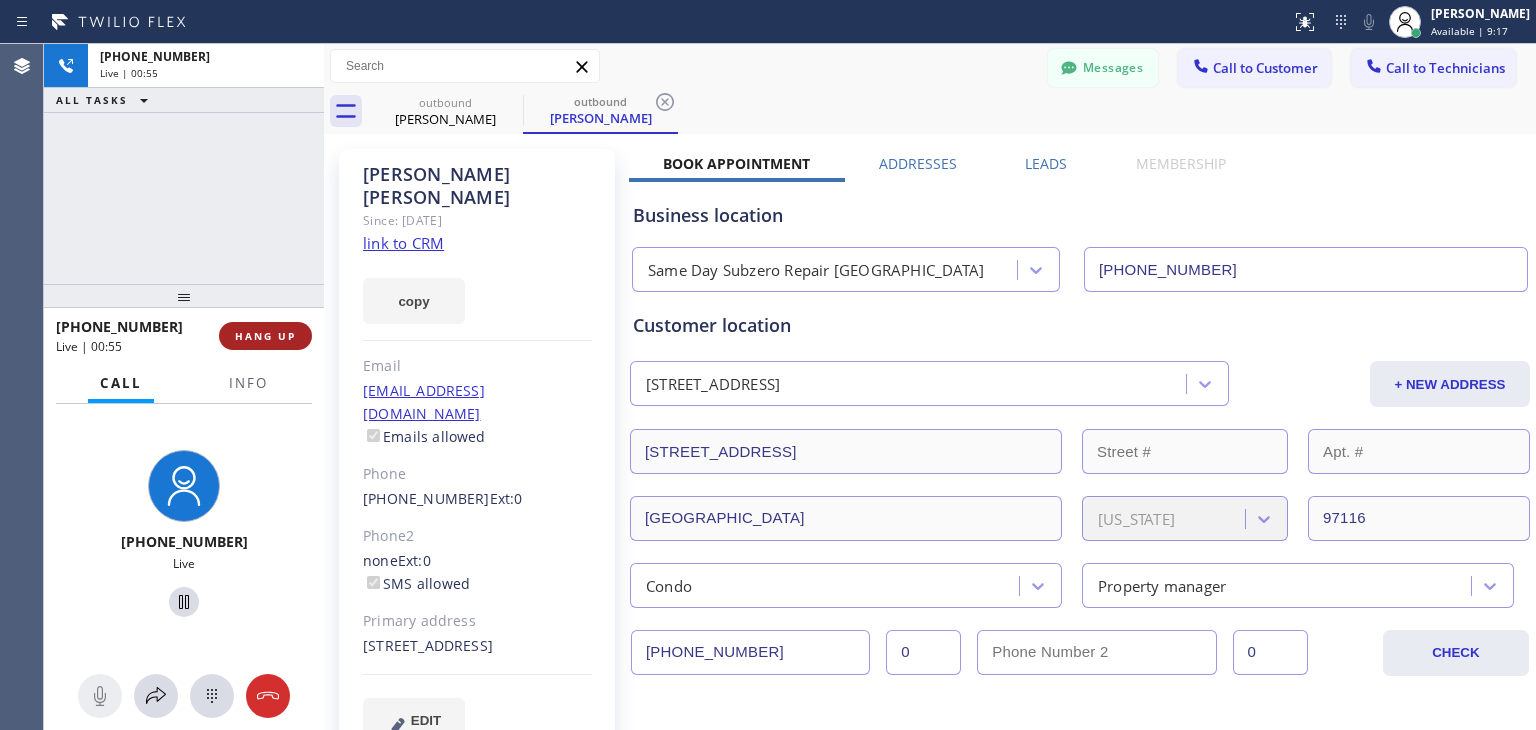 click on "HANG UP" at bounding box center [265, 336] 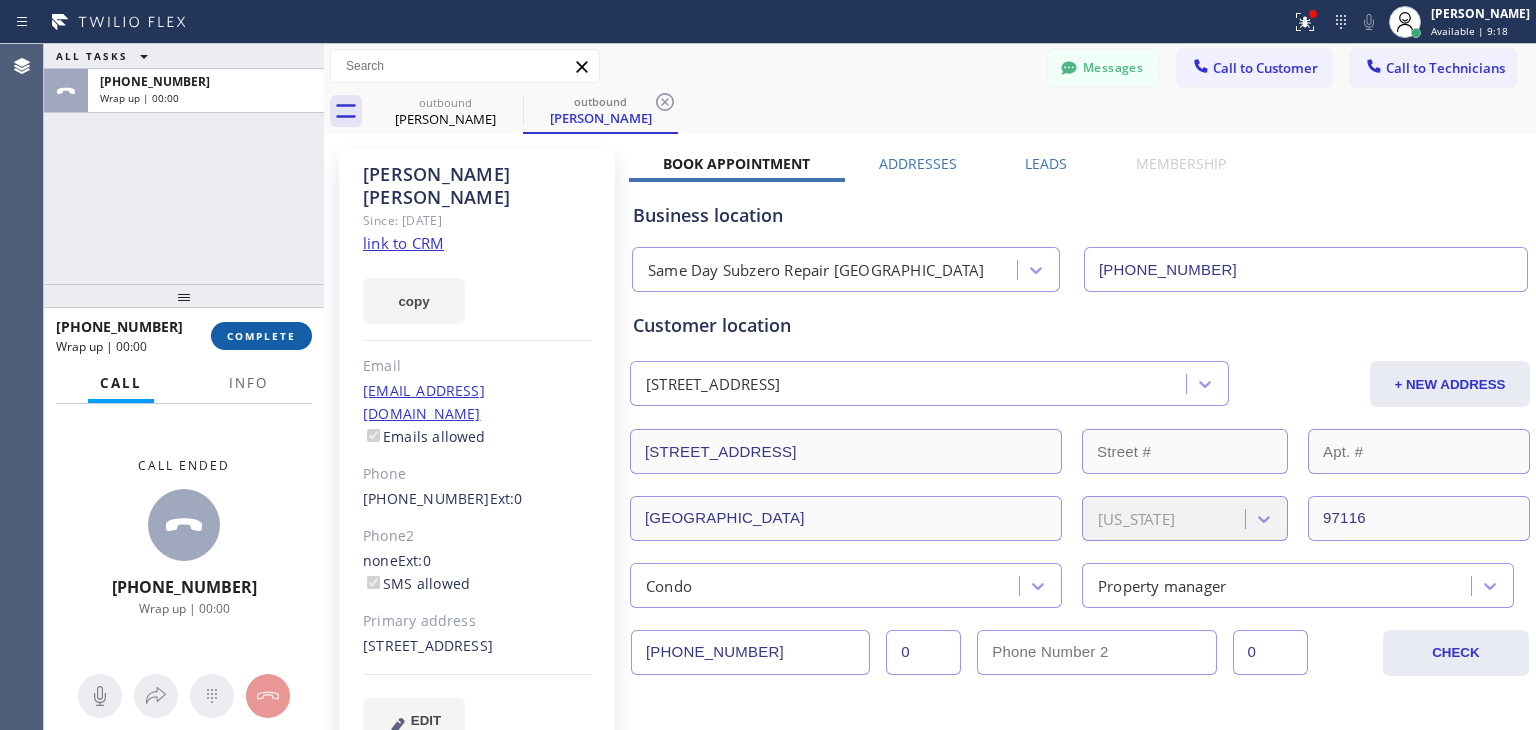 click on "COMPLETE" at bounding box center (261, 336) 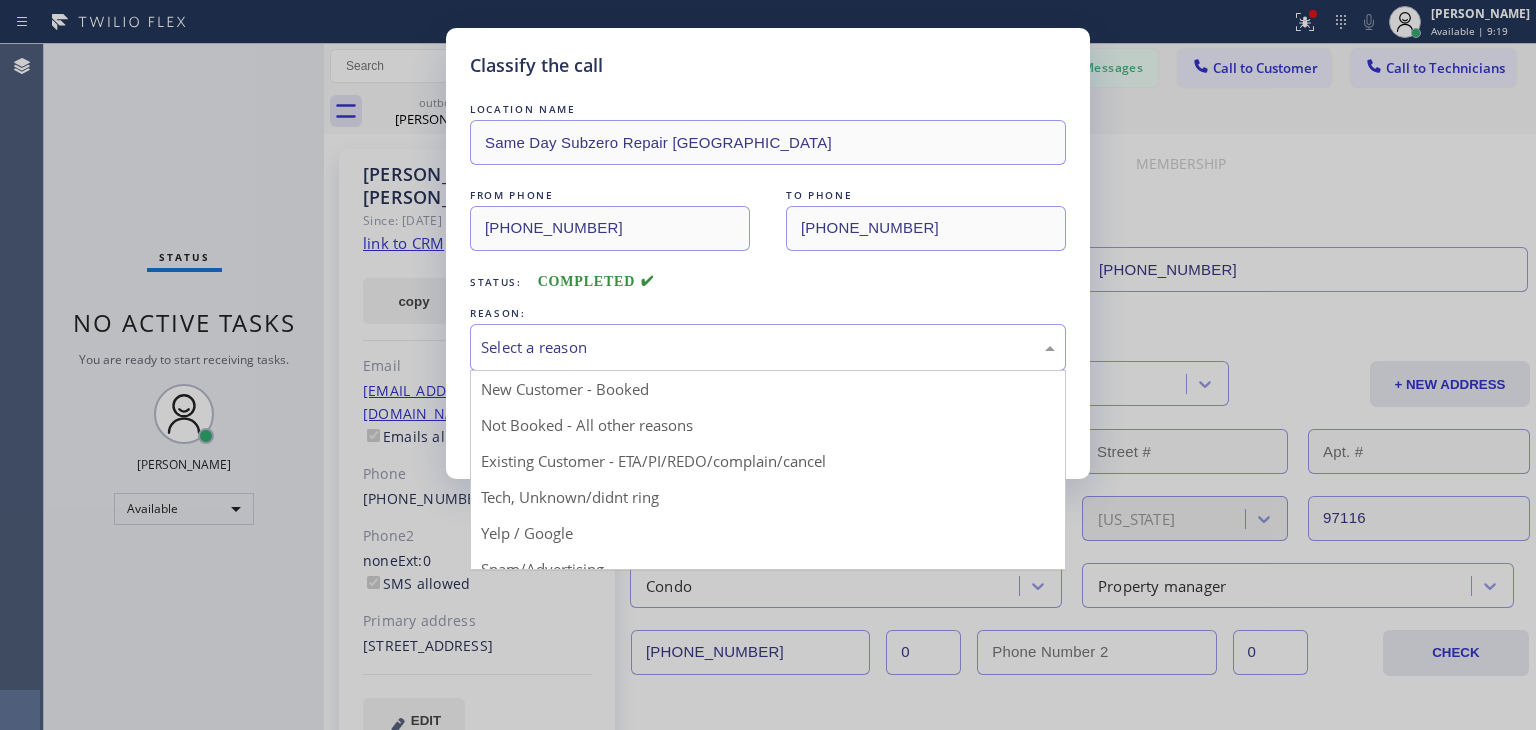 click on "Select a reason" at bounding box center [768, 347] 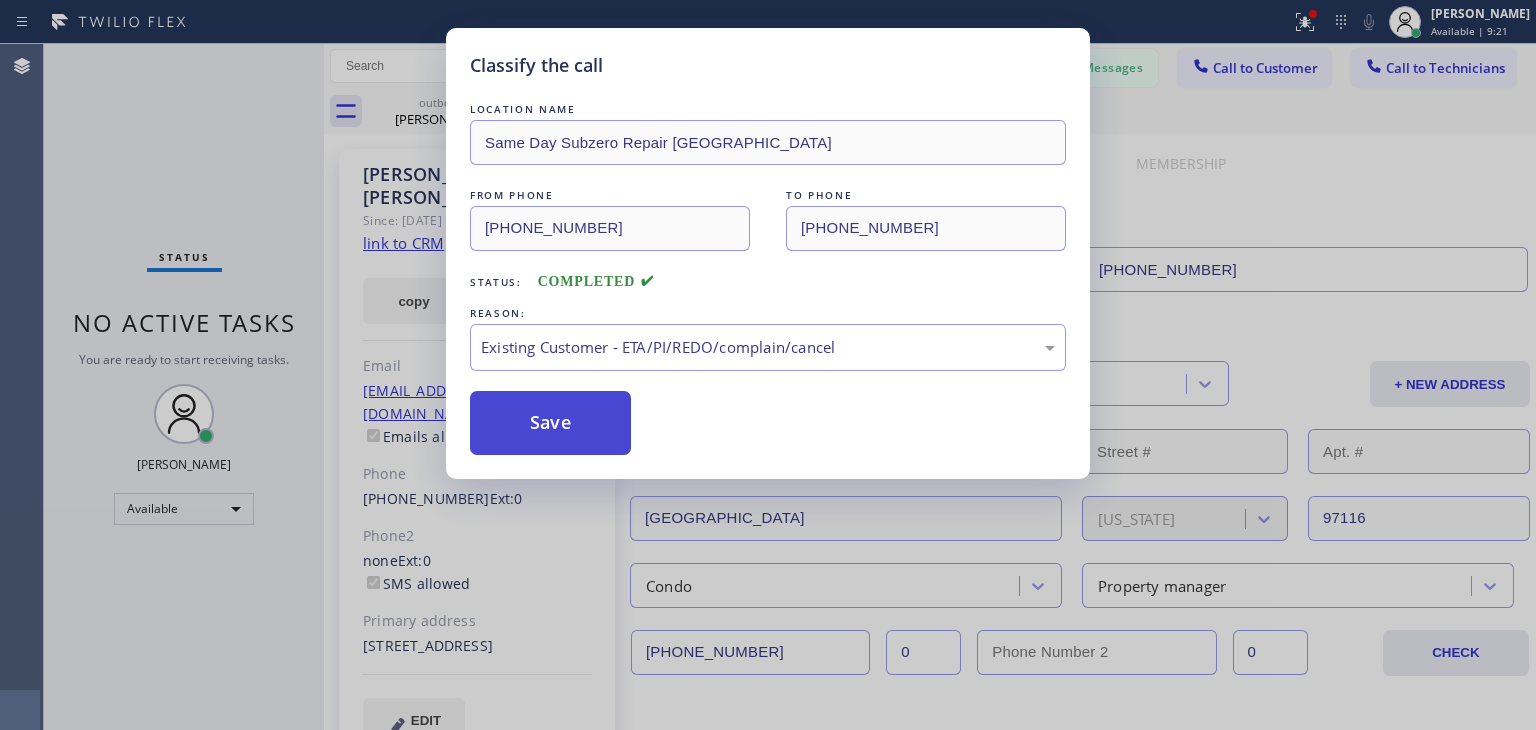 click on "Save" at bounding box center (550, 423) 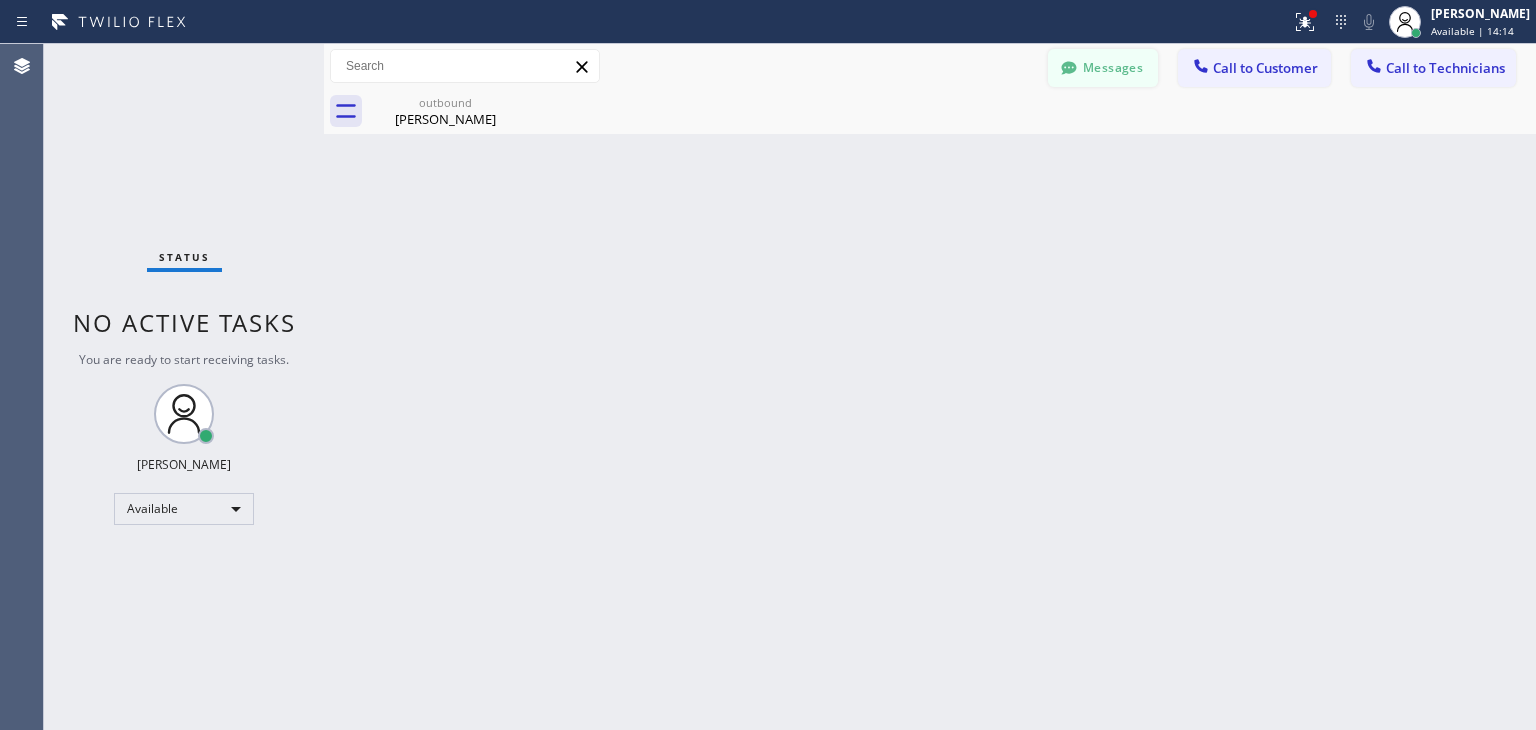 click on "Messages" at bounding box center (1103, 68) 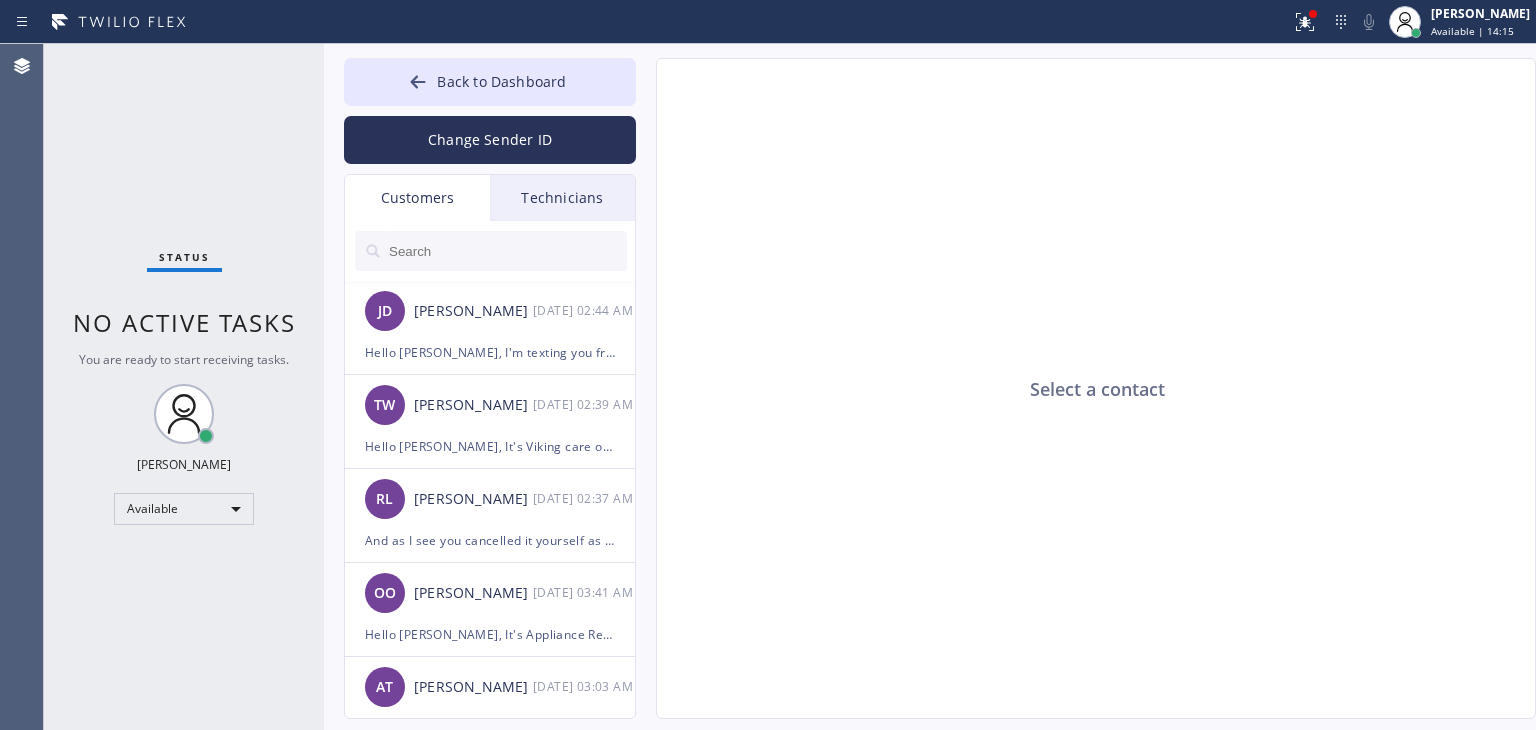 click at bounding box center (507, 251) 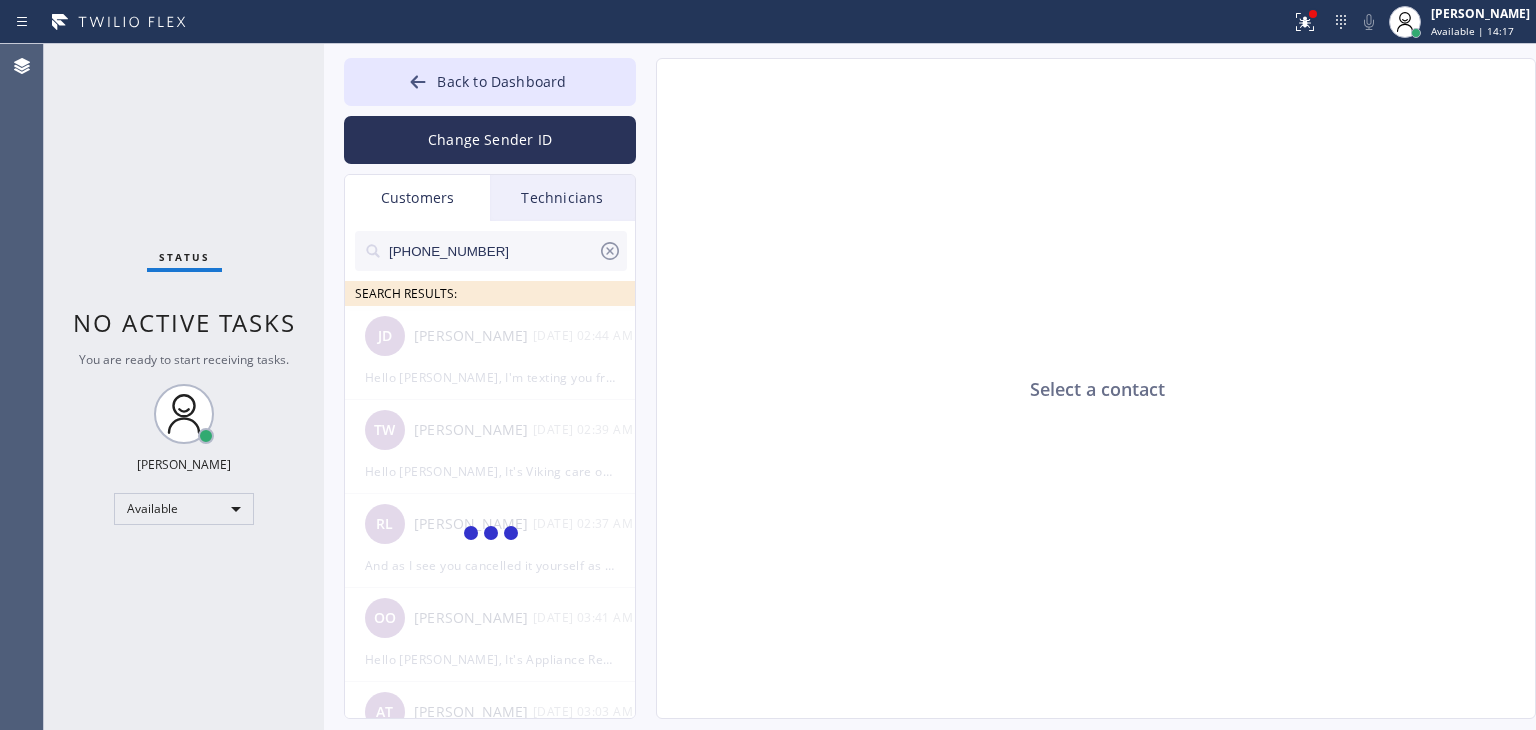 click on "(831) 818-4949" at bounding box center [492, 251] 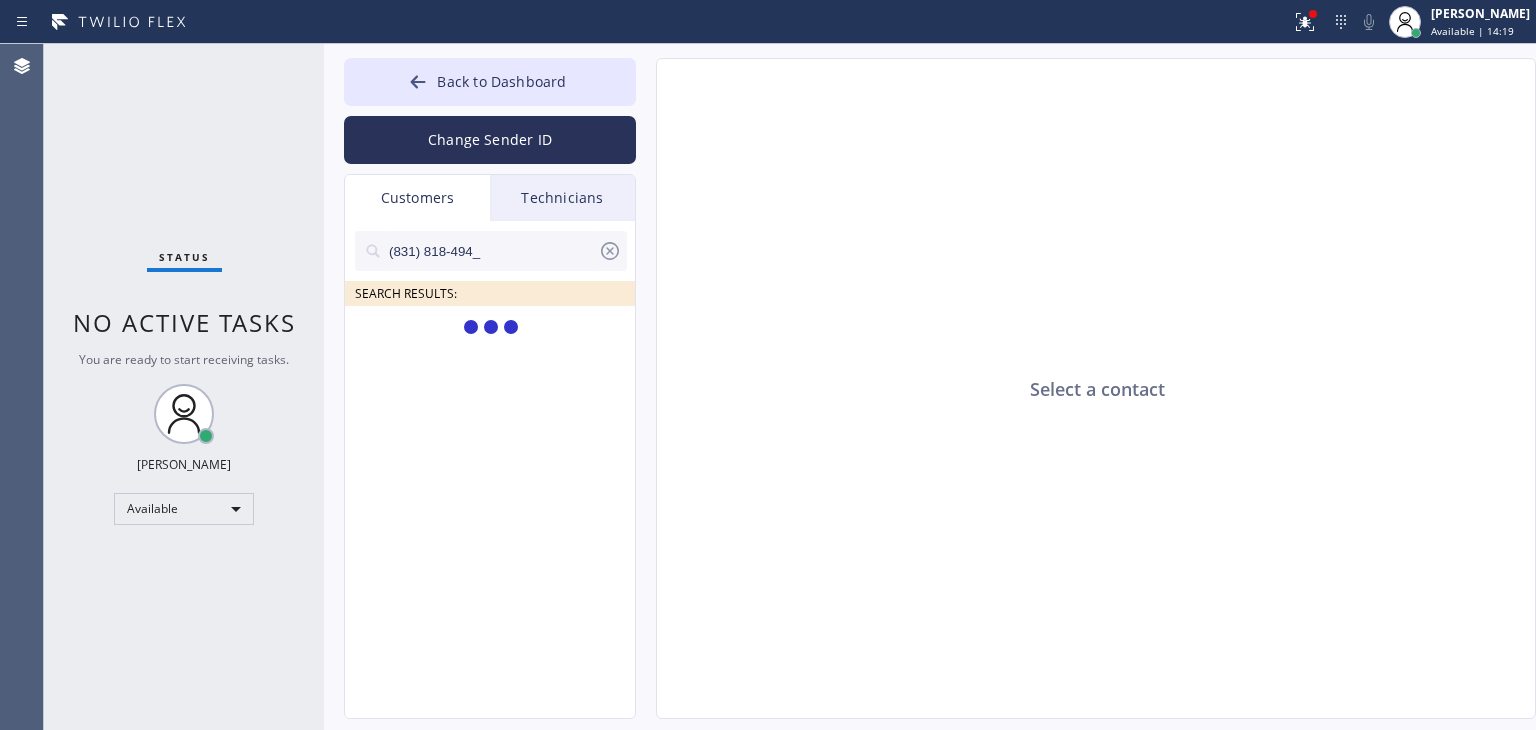 click on "(831) 818-494_" at bounding box center (492, 251) 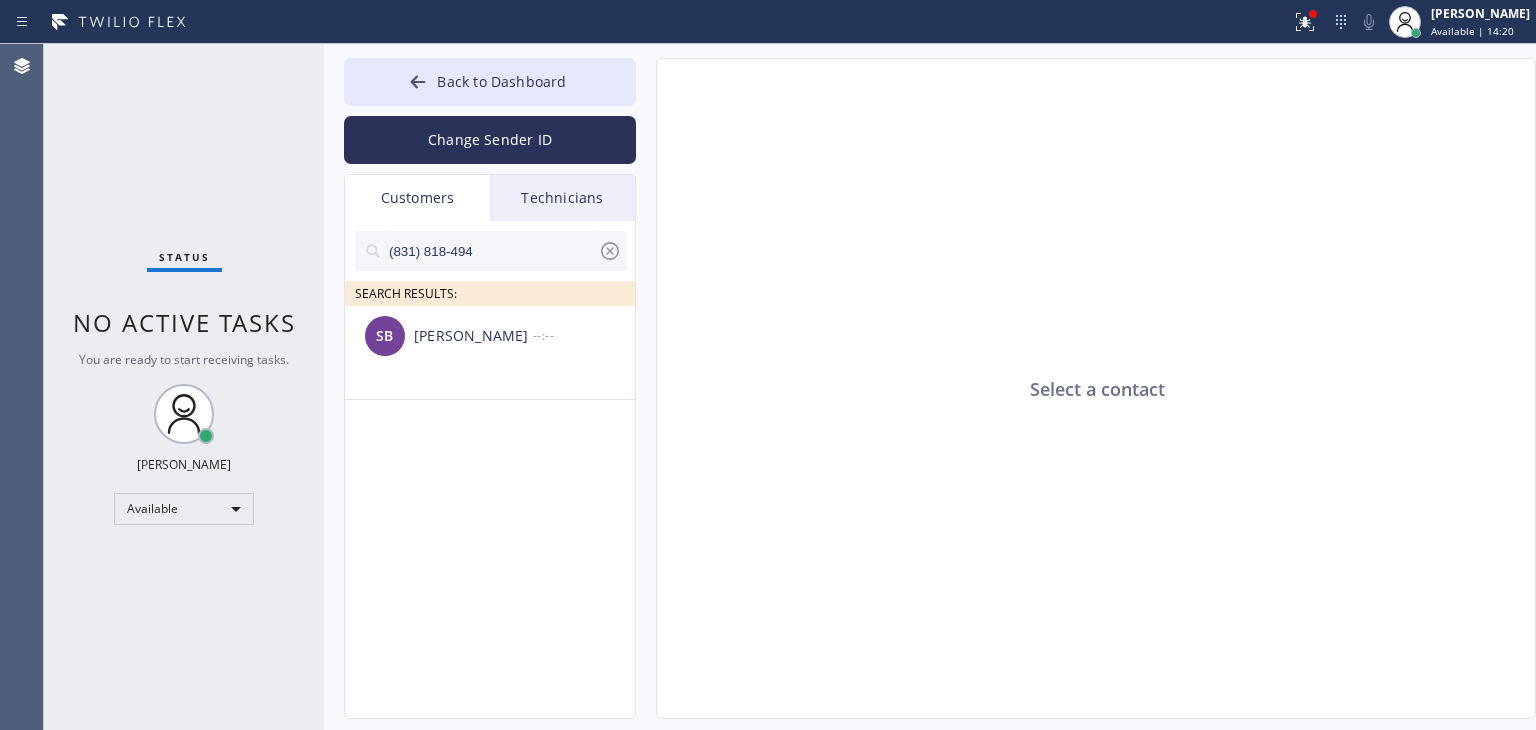 type on "(831) 818-494" 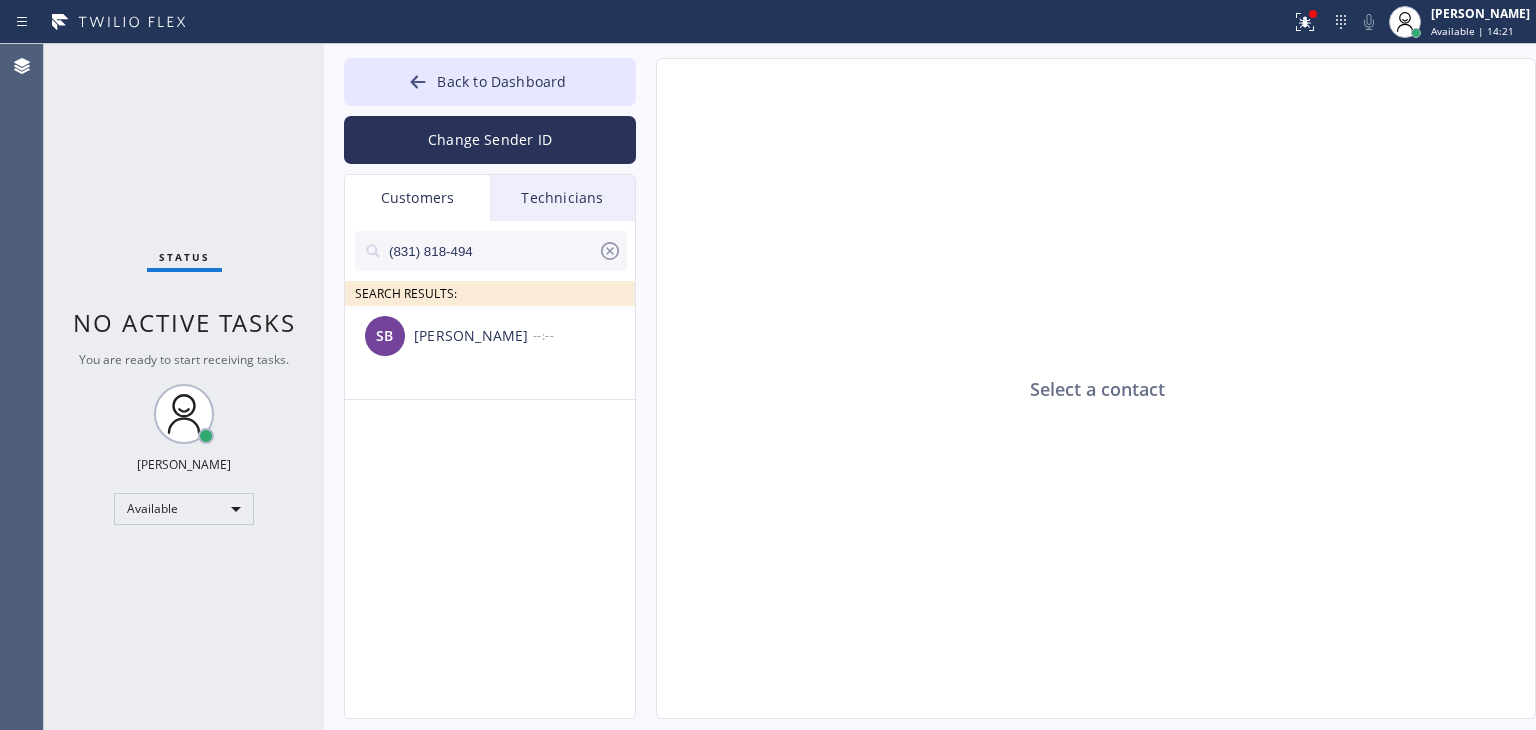 click on "SB Steve  Bontadelli --:--" at bounding box center (491, 336) 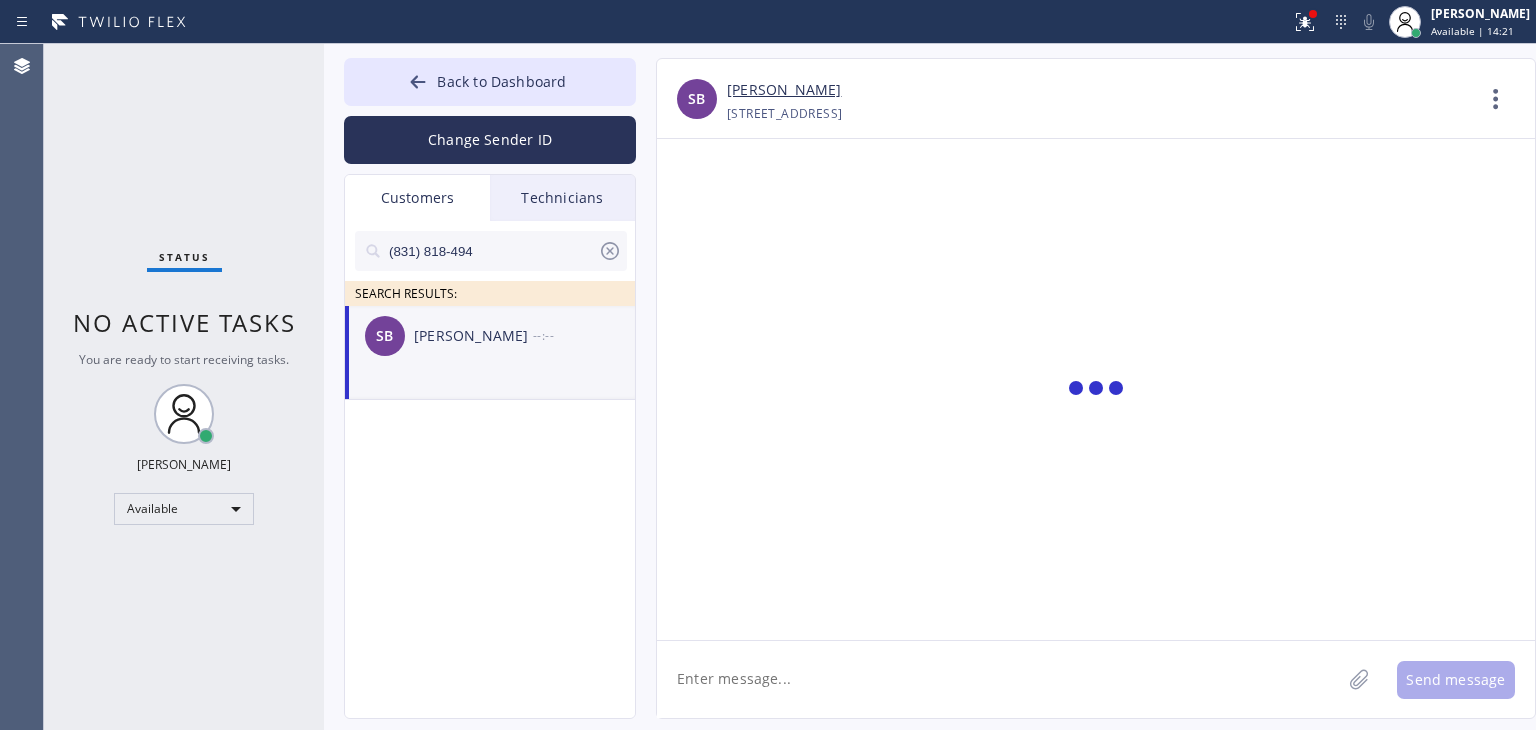 scroll, scrollTop: 100, scrollLeft: 0, axis: vertical 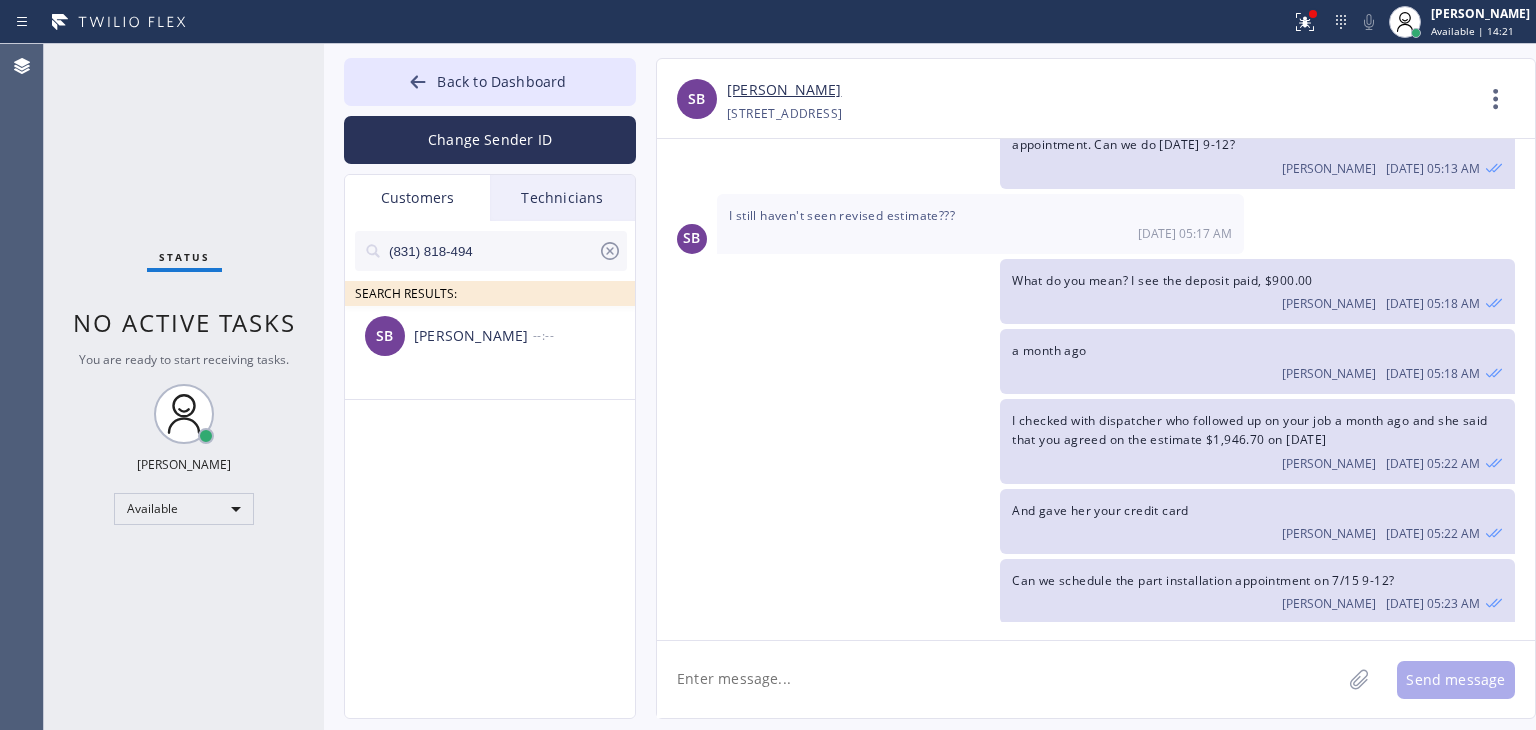 click 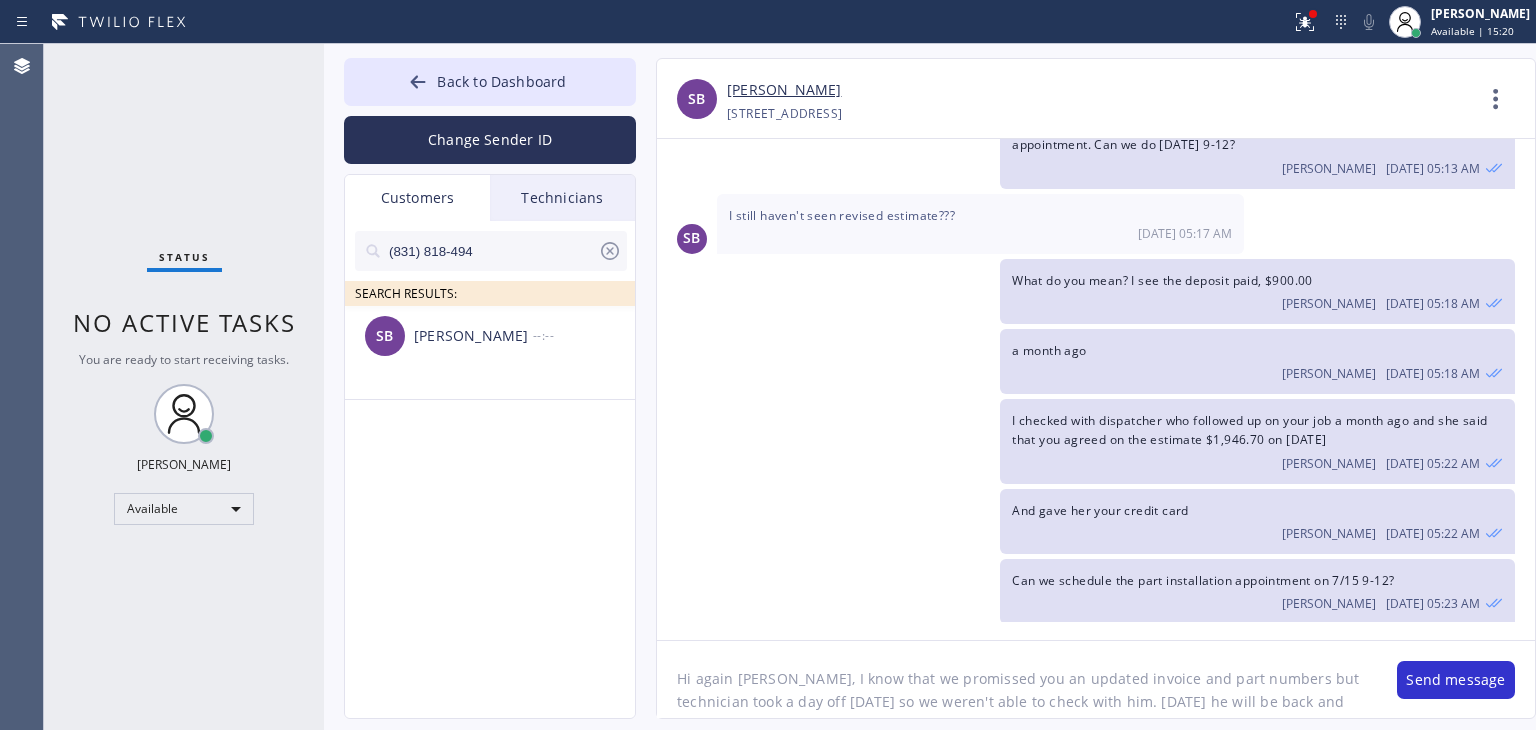 click on "Hi again Steve, I know that we promissed you an updated invoice and part numbers but technician took a day off today so we weren't able to check with him. Tomorrow he will be back and" 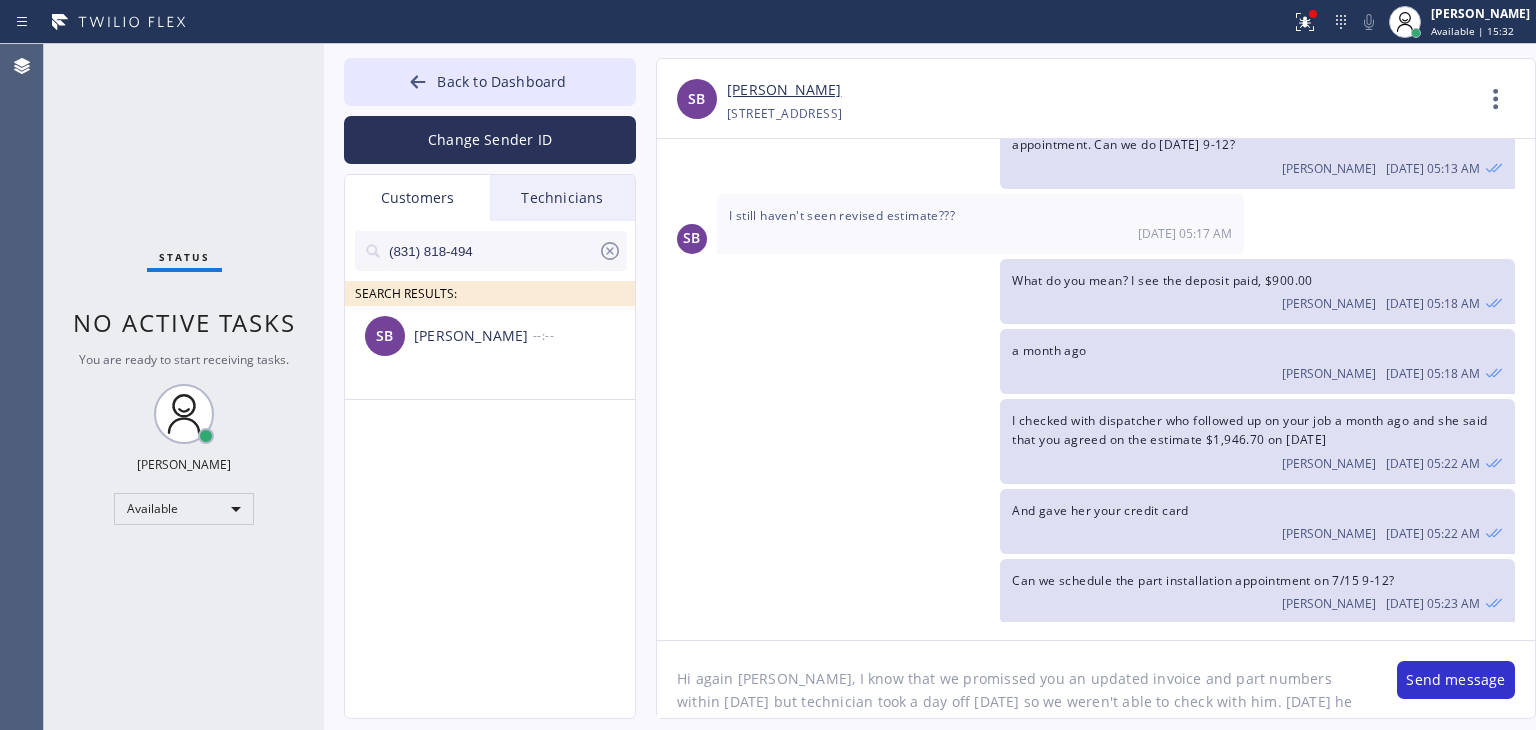 click on "Hi again Steve, I know that we promissed you an updated invoice and part numbers within today but technician took a day off today so we weren't able to check with him. Tomorrow he will be back and" 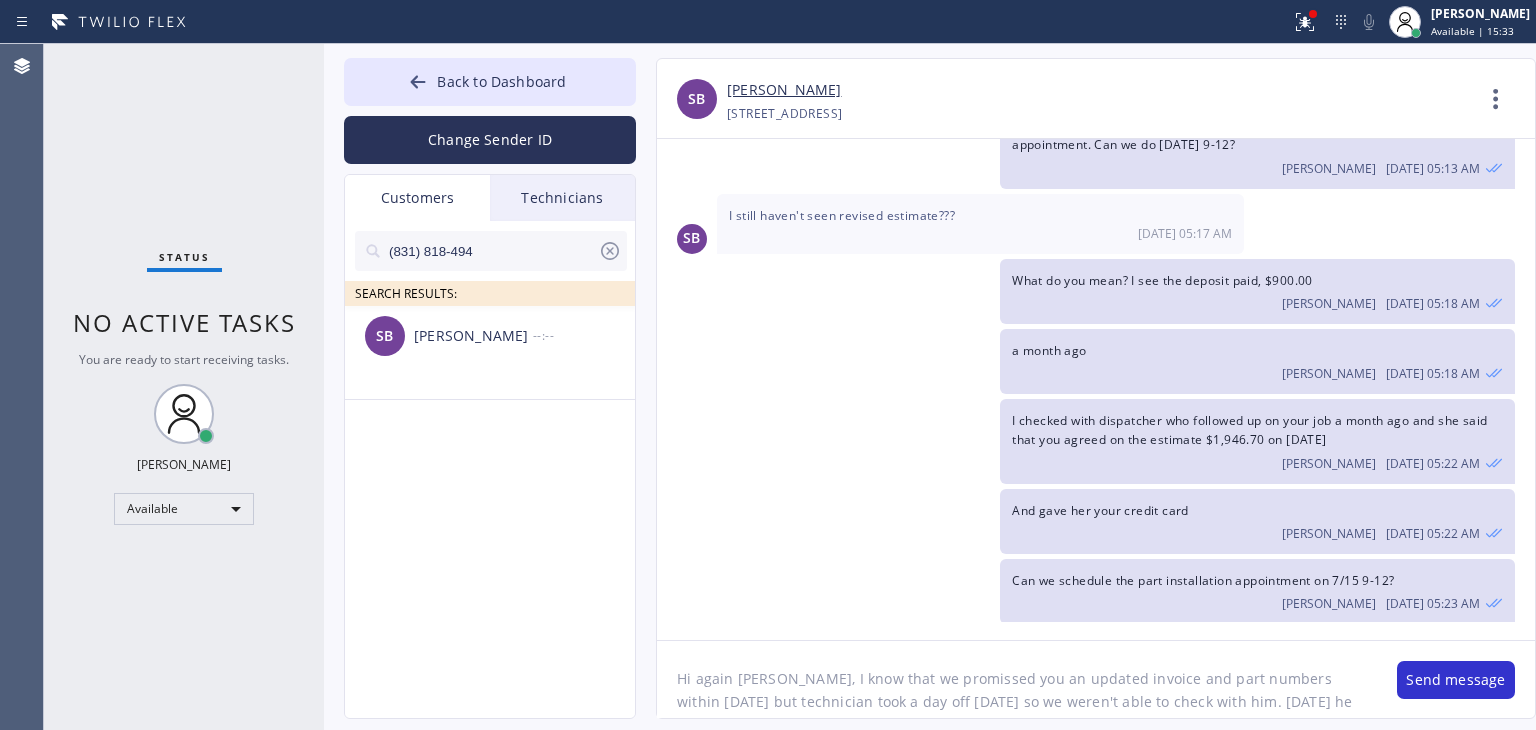 click on "Hi again Steve, I know that we promissed you an updated invoice and part numbers within today but technician took a day off today so we weren't able to check with him. Tomorrow he will be back and" 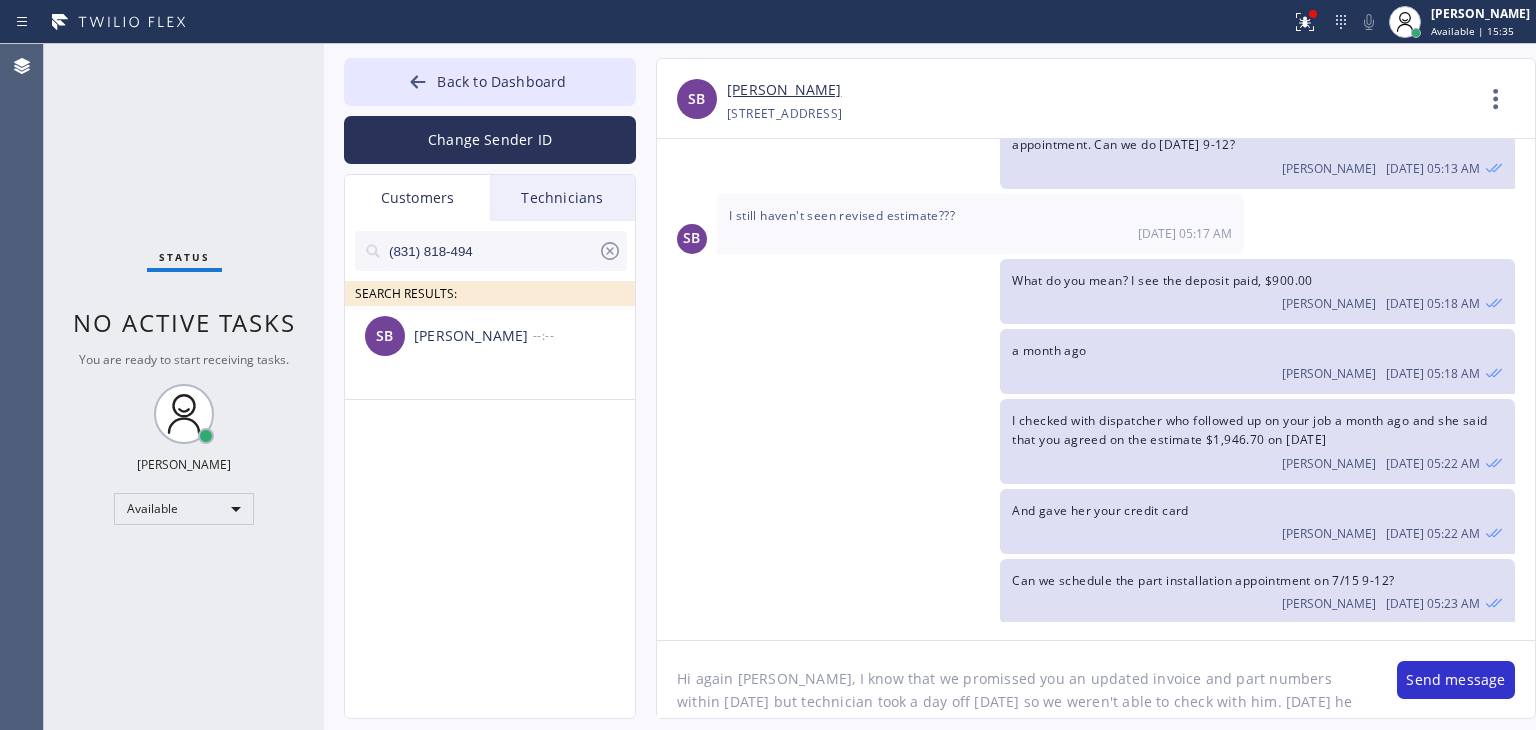 click on "Hi again Steve, I know that we promissed you an updated invoice and part numbers within today but technician took a day off today so we weren't able to check with him. Tomorrow he will be back and" 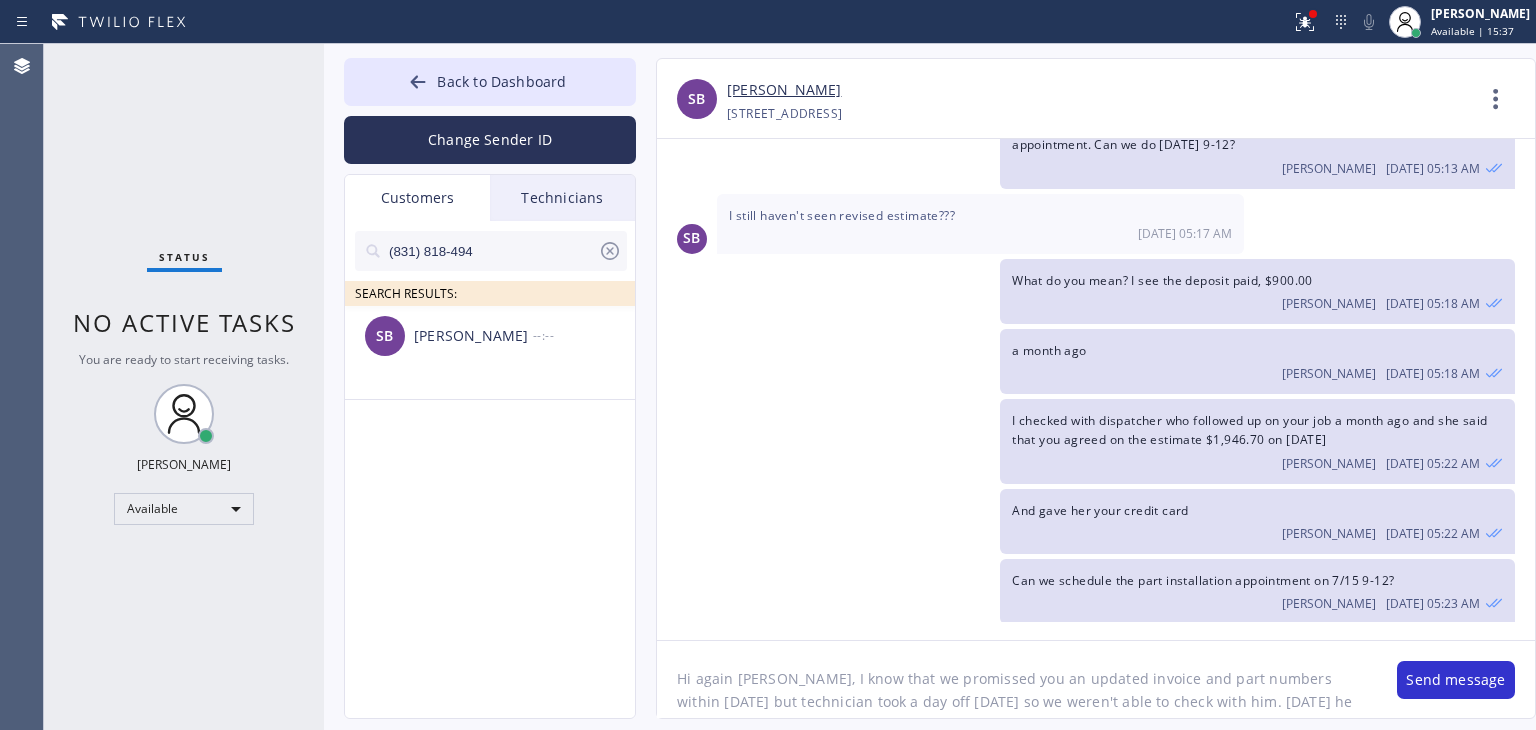 scroll, scrollTop: 16, scrollLeft: 0, axis: vertical 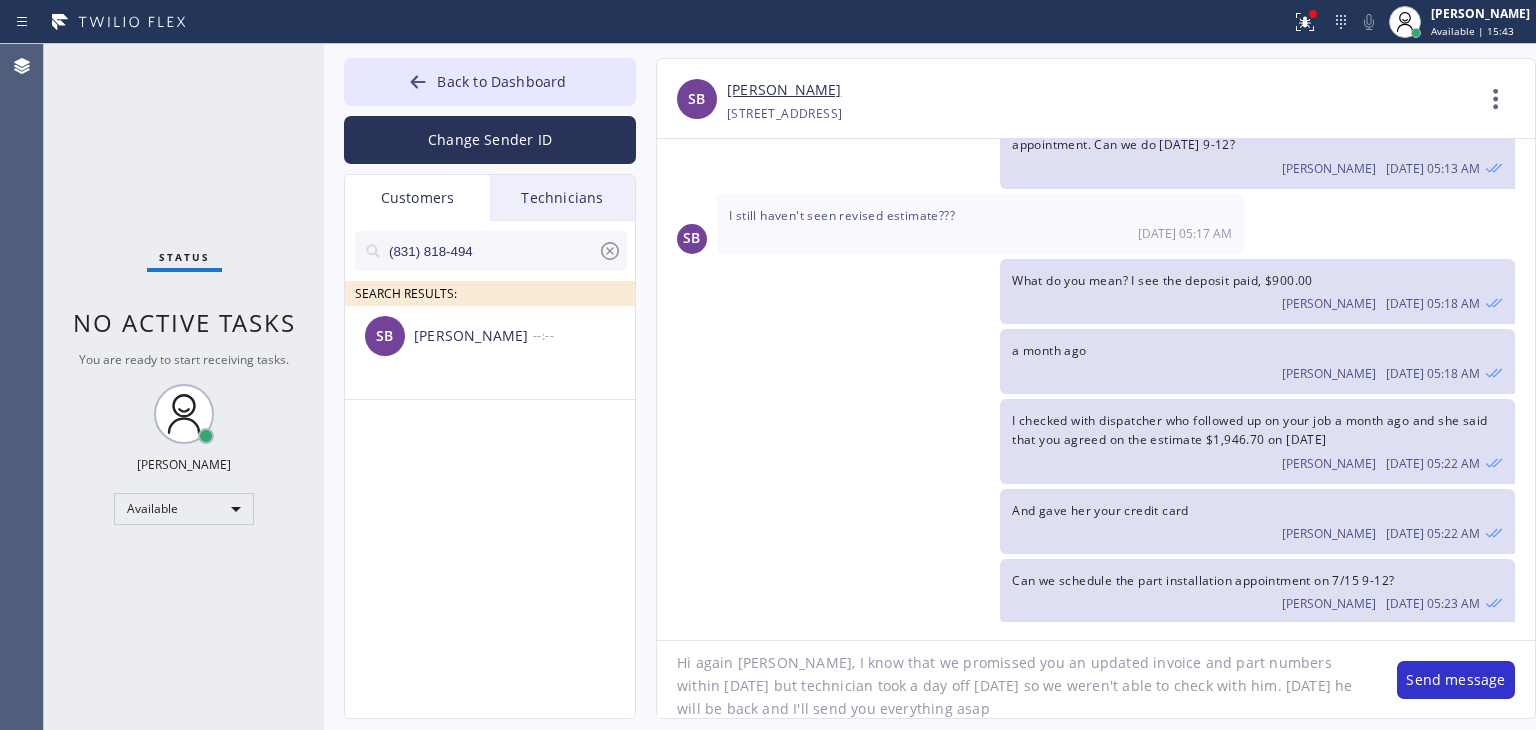 type on "Hi again Steve, I know that we promissed you an updated invoice and part numbers within today but technician took a day off today so we weren't able to check with him. Tomorrow he will be back and I'll send you everything asap." 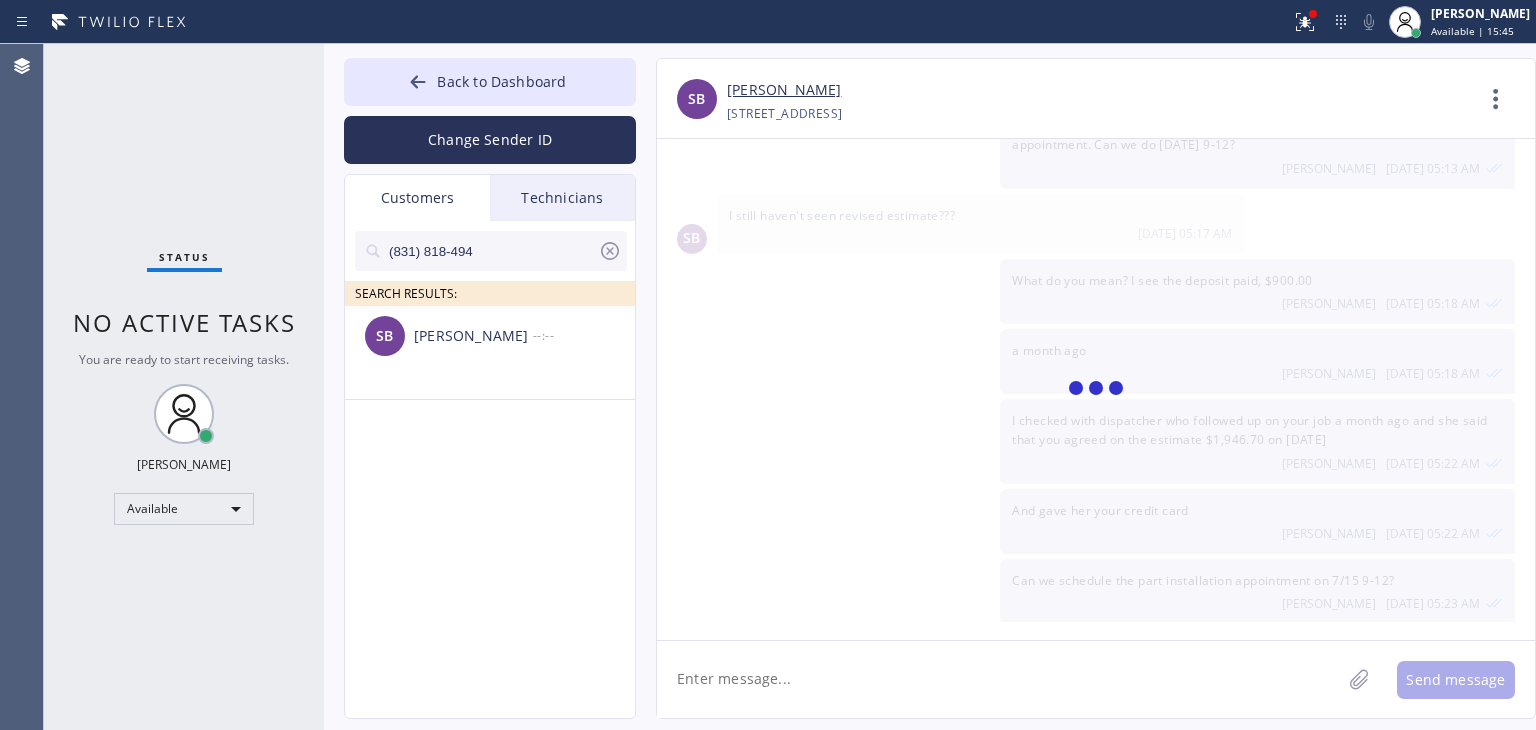 scroll, scrollTop: 0, scrollLeft: 0, axis: both 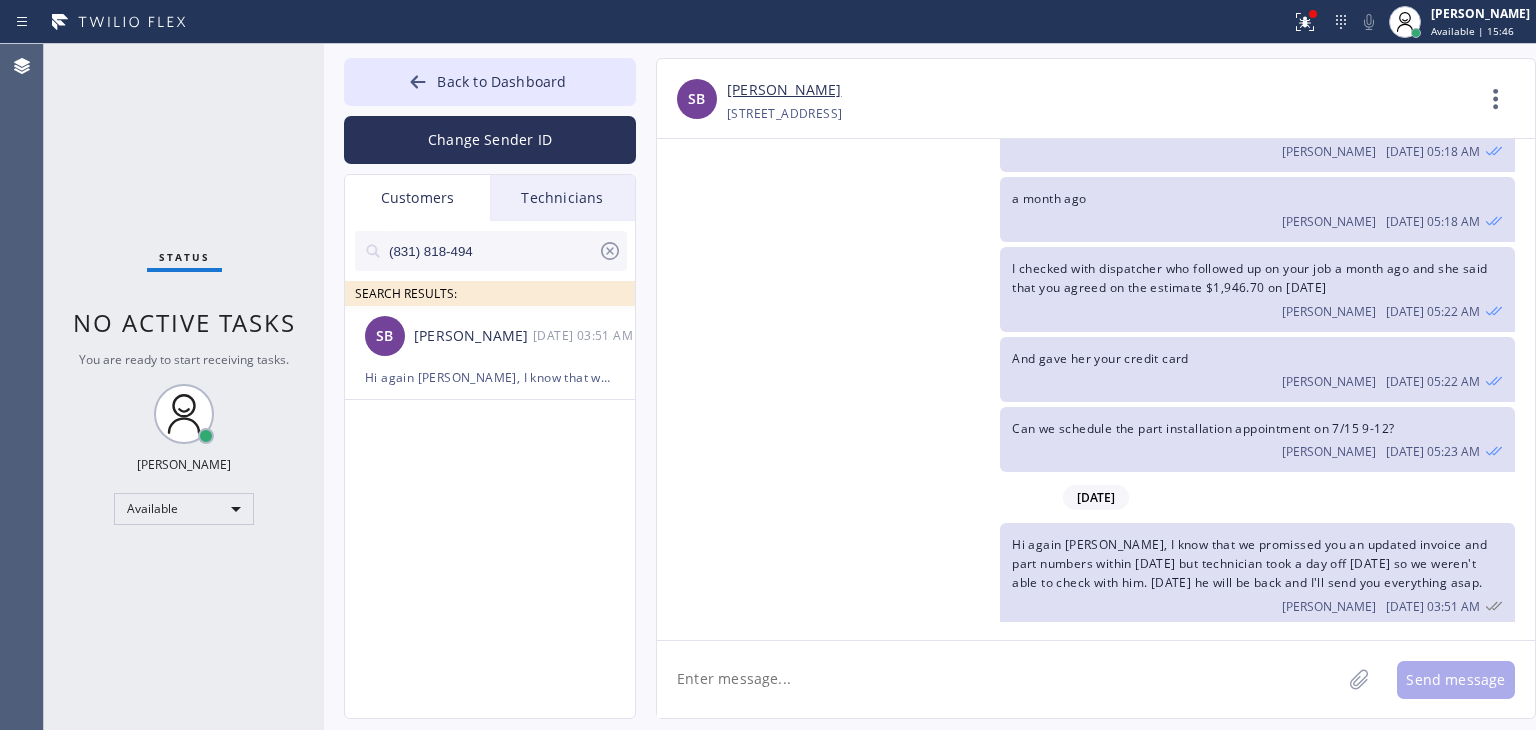 click 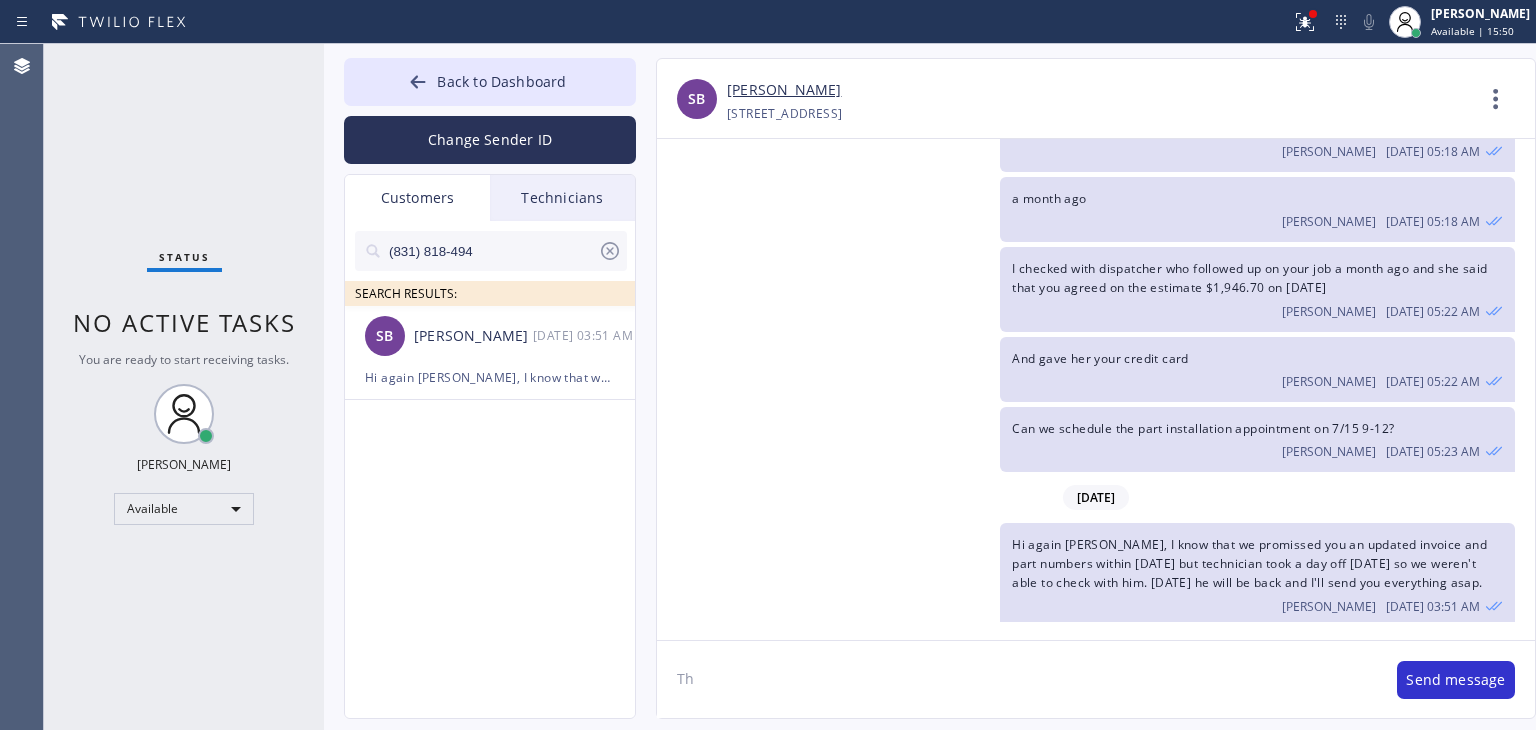 type on "T" 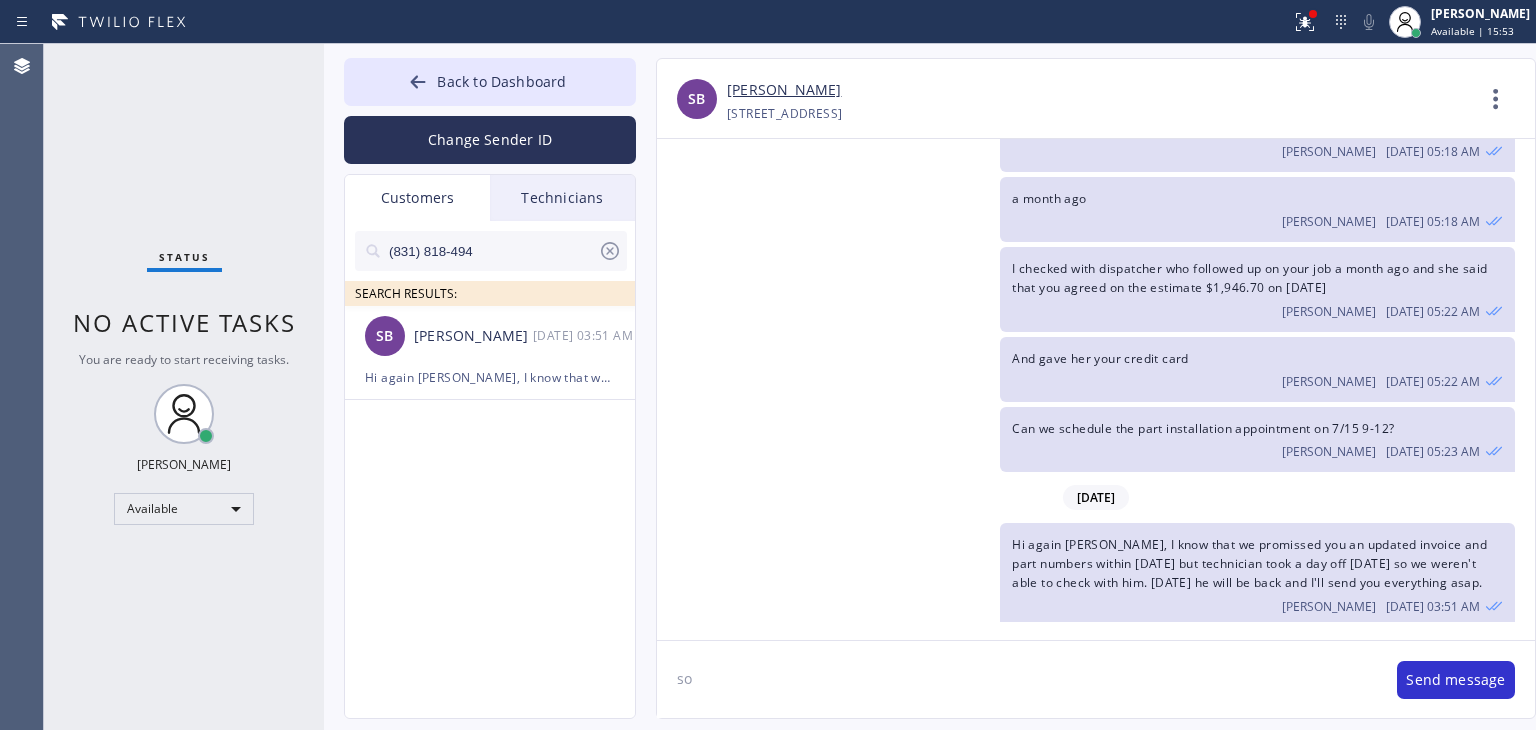 type on "s" 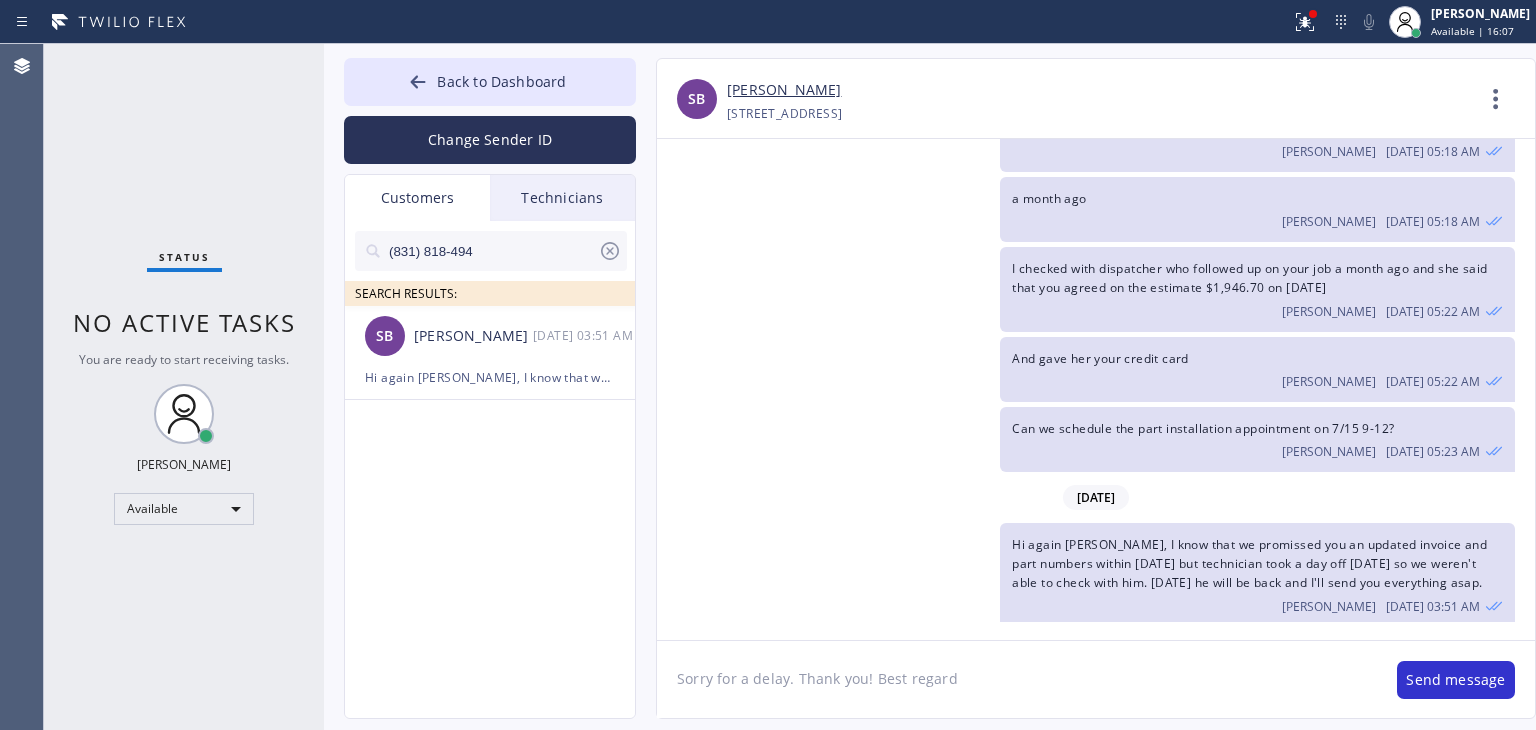 type on "Sorry for a delay. Thank you! Best regards" 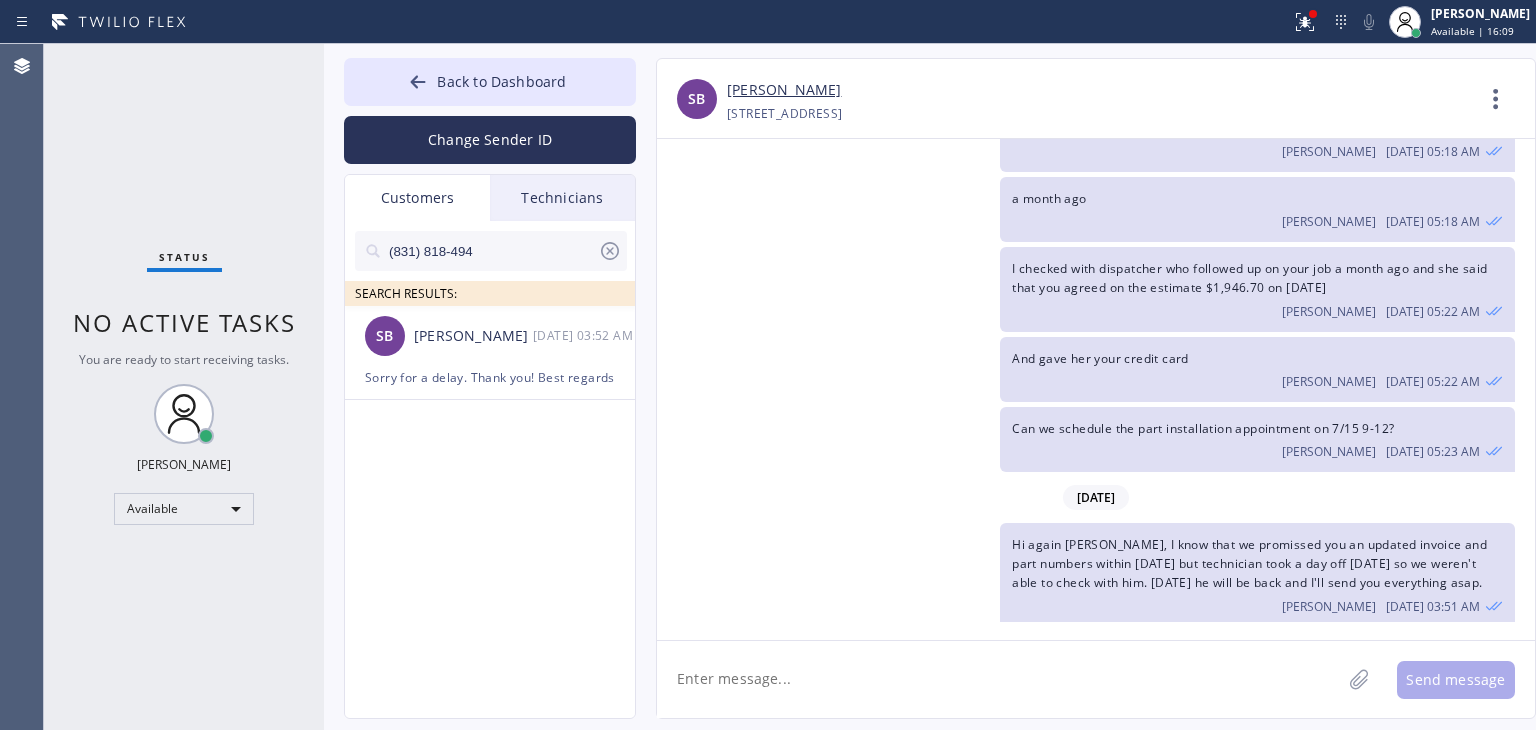 scroll, scrollTop: 322, scrollLeft: 0, axis: vertical 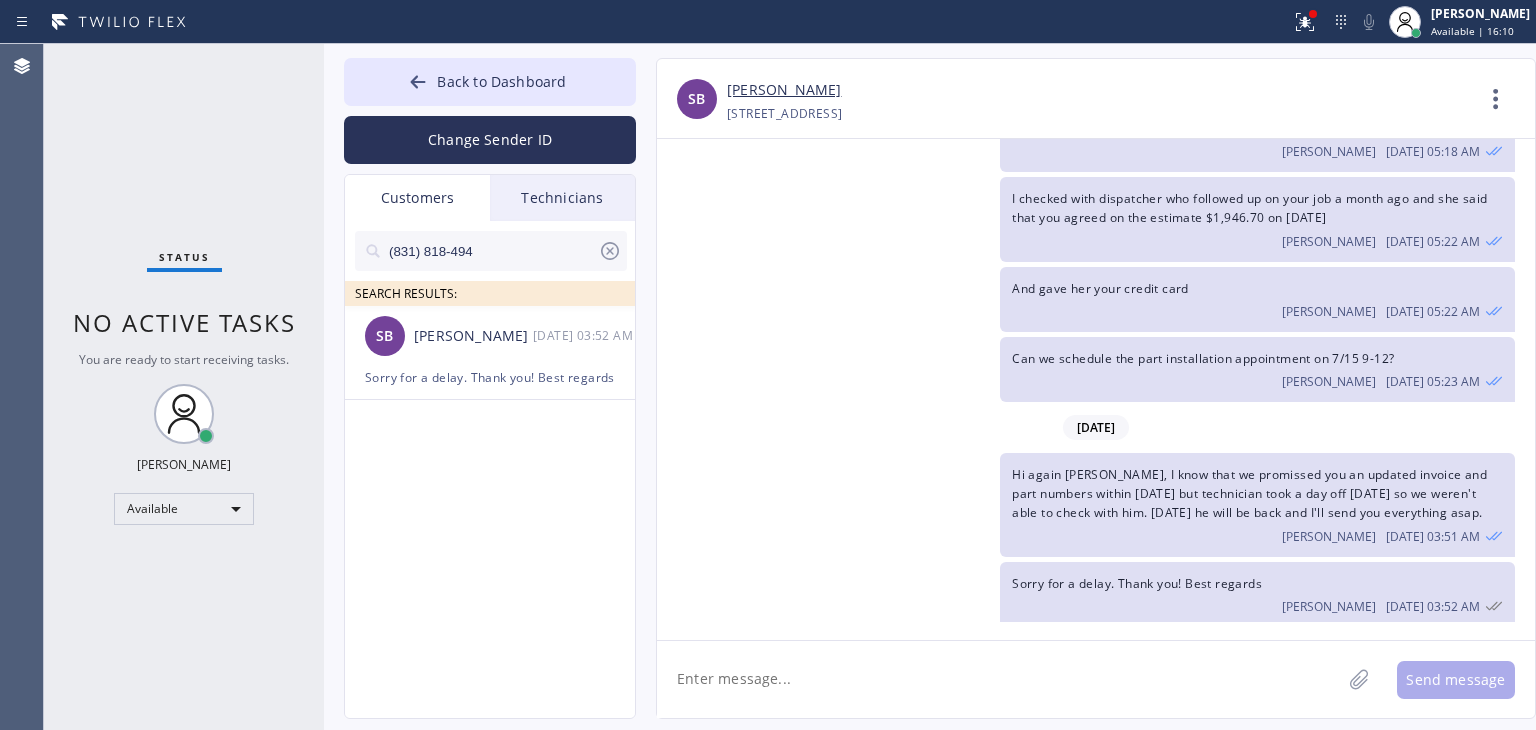 type 